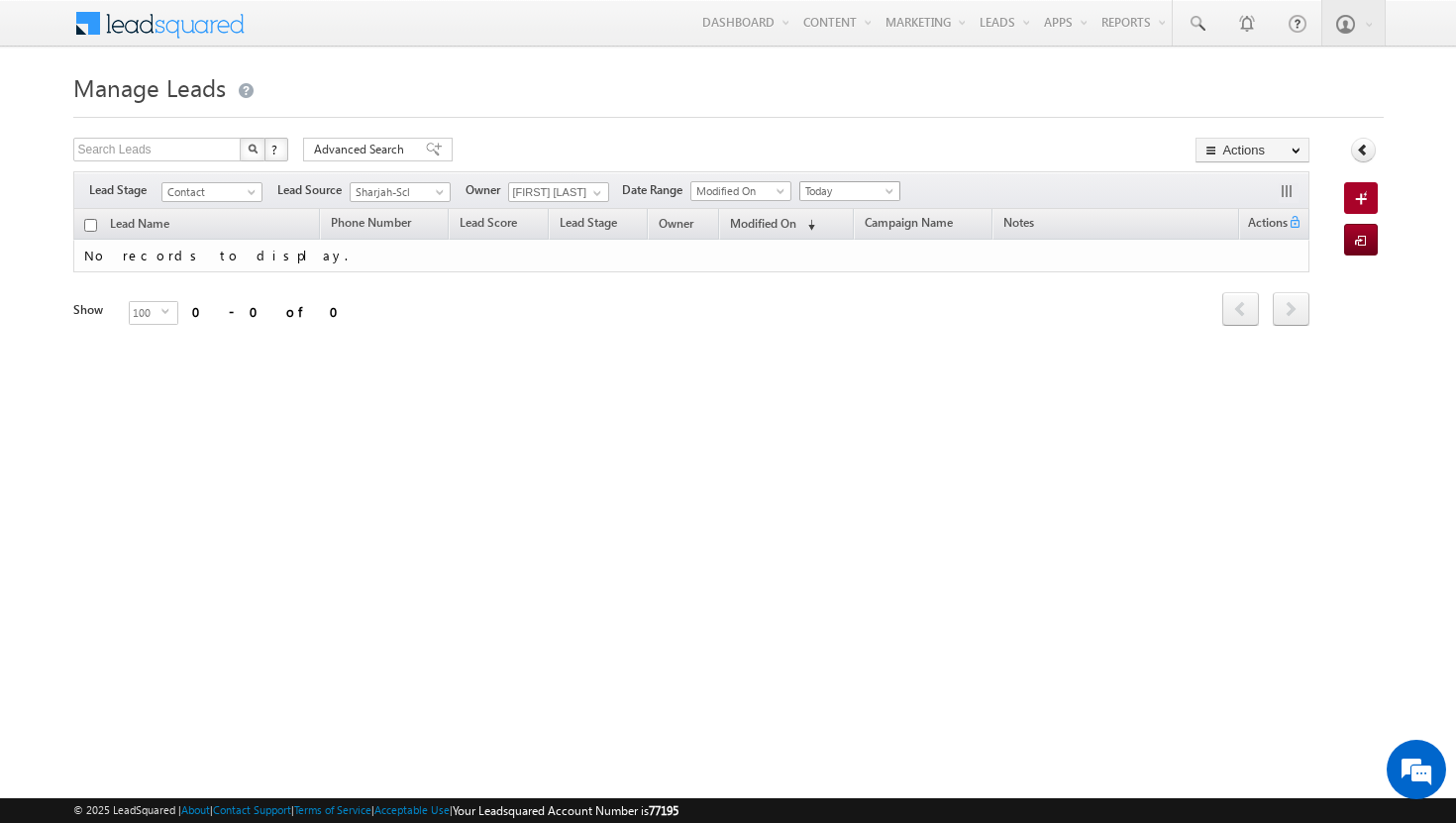 scroll, scrollTop: 0, scrollLeft: 0, axis: both 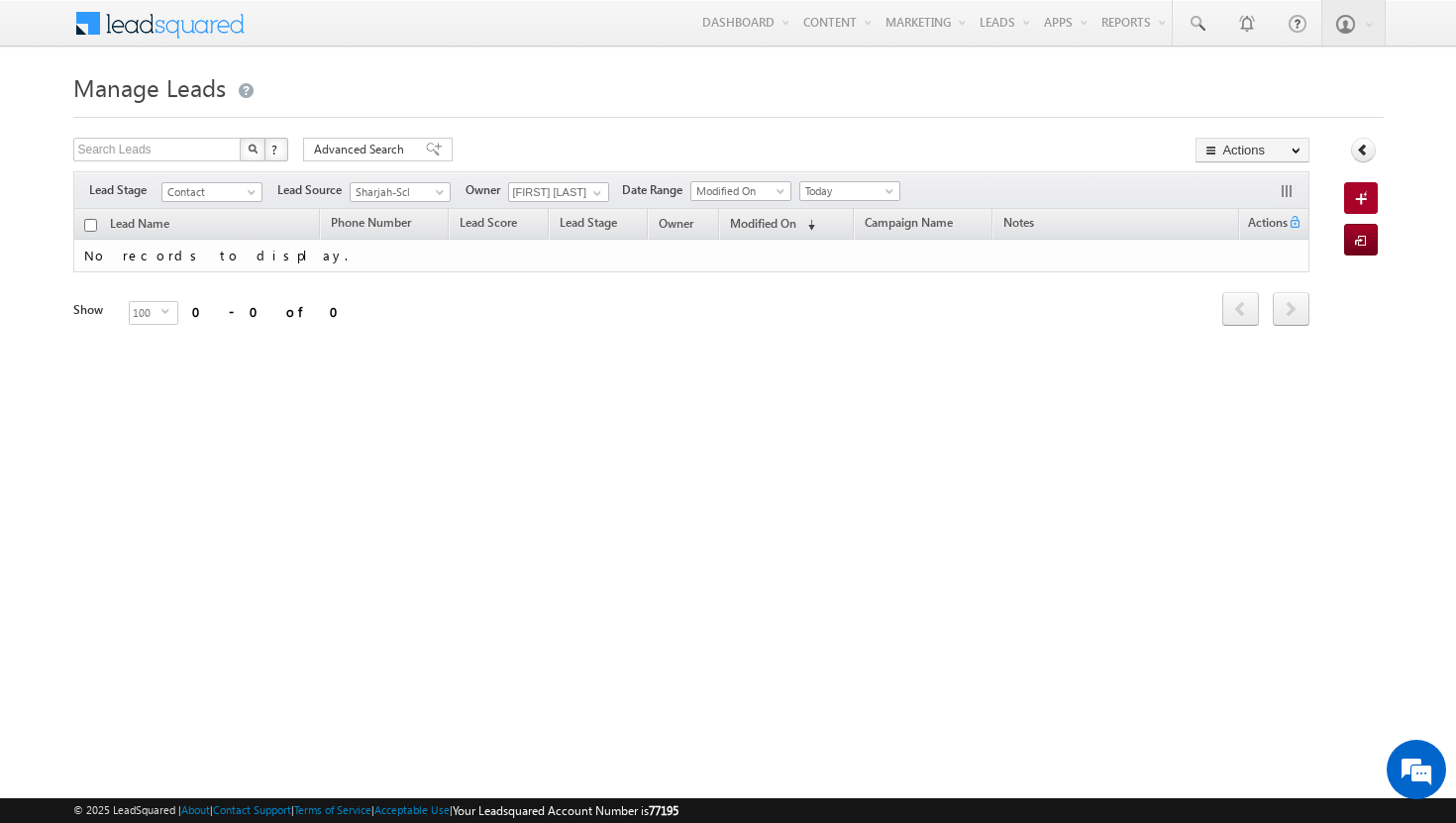 click on "Lead Name
Phone Number
Lead Score
Lead Stage" at bounding box center (691, 282) 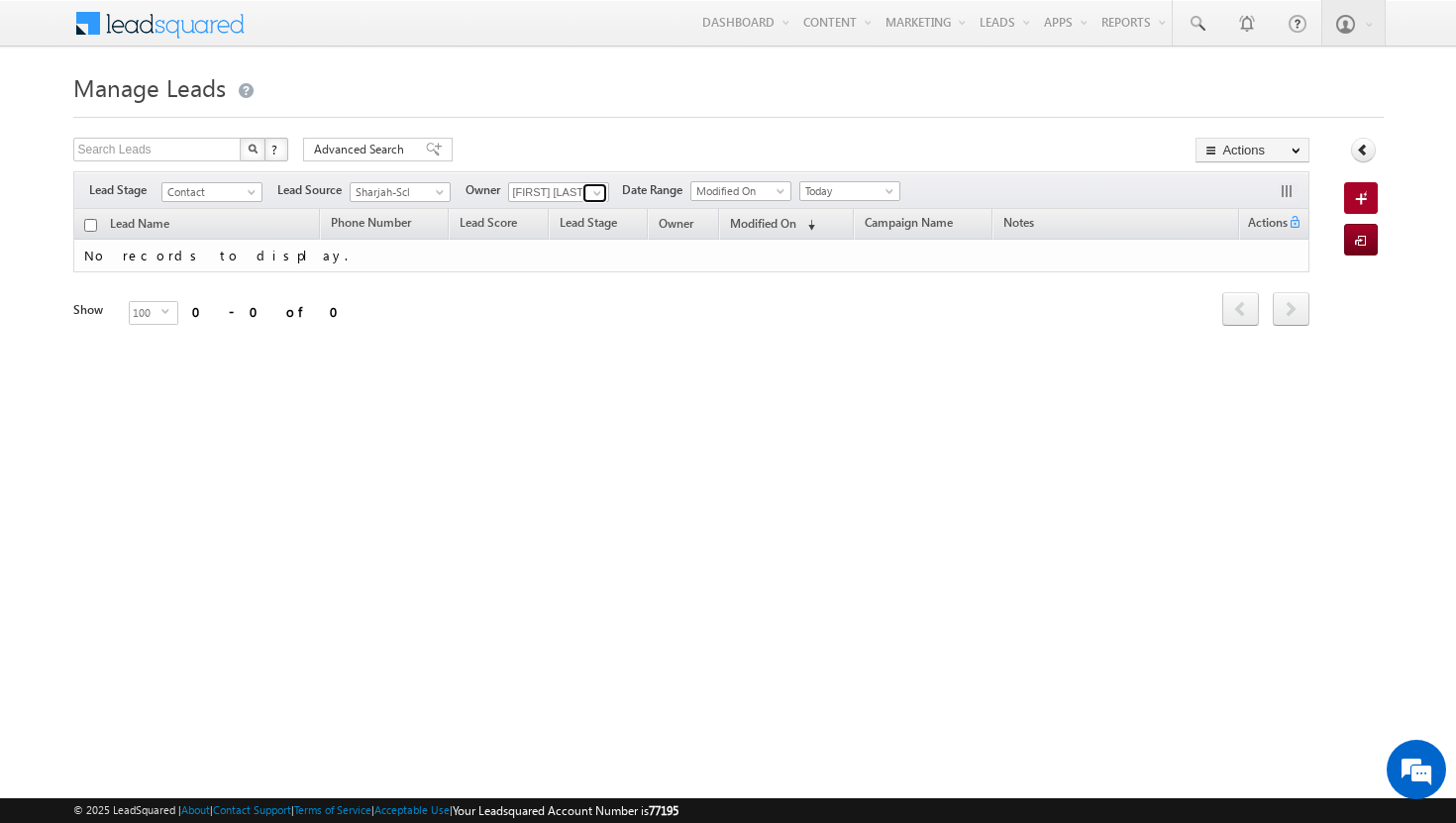 click at bounding box center [597, 193] 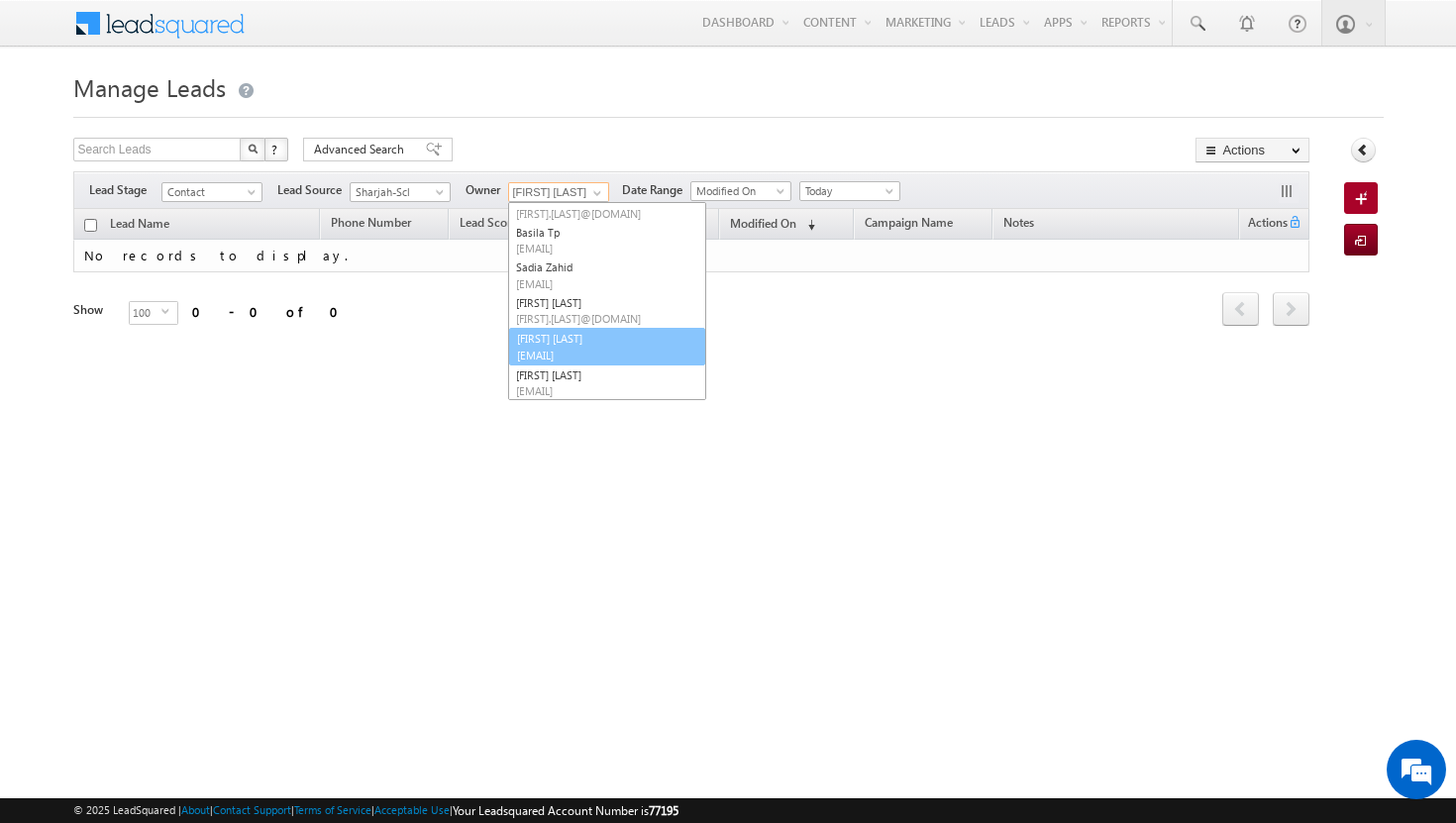 scroll, scrollTop: 90, scrollLeft: 0, axis: vertical 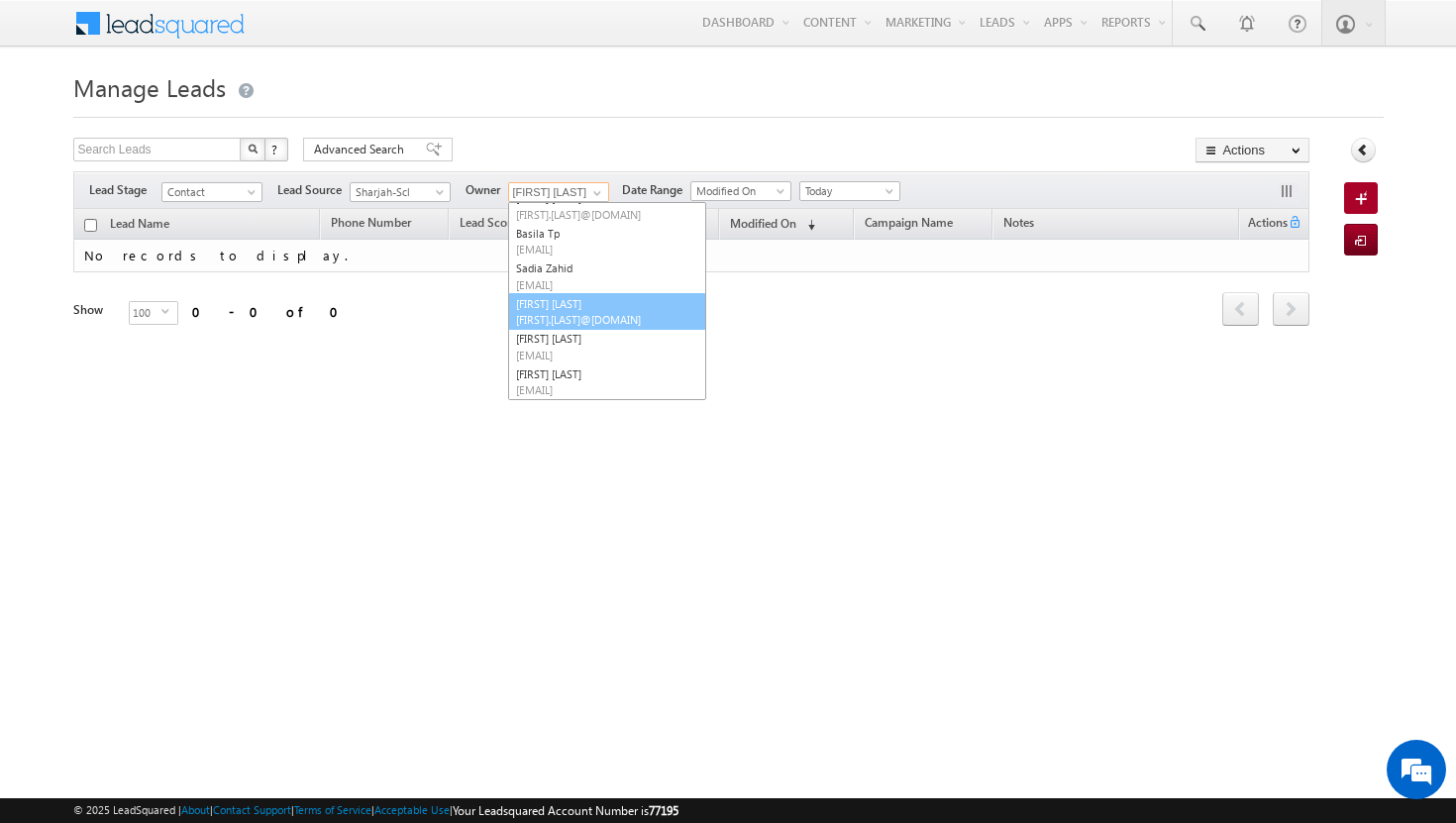 click on "[FIRST] [LAST] [EMAIL]" at bounding box center (607, 312) 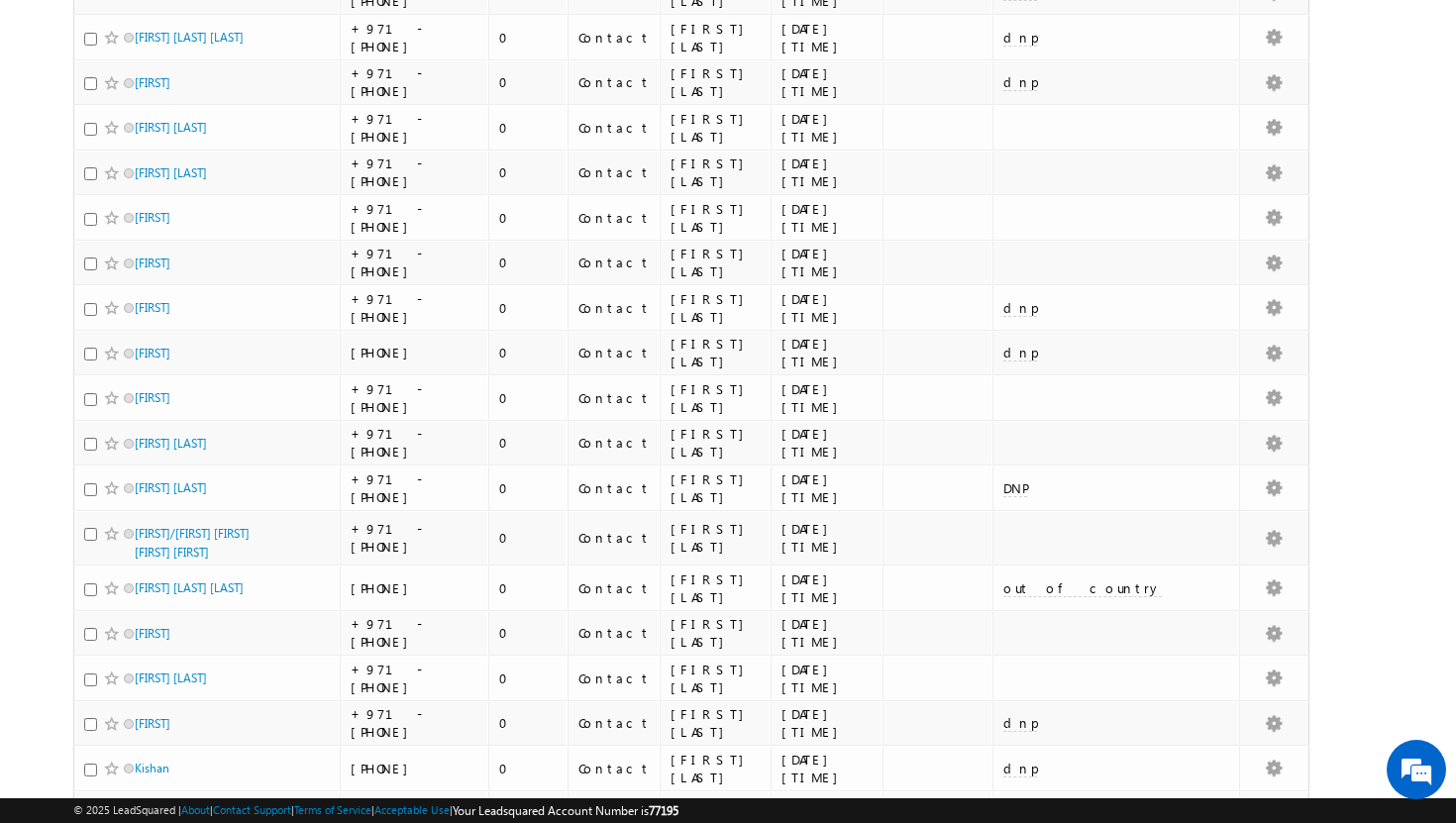 scroll, scrollTop: 0, scrollLeft: 0, axis: both 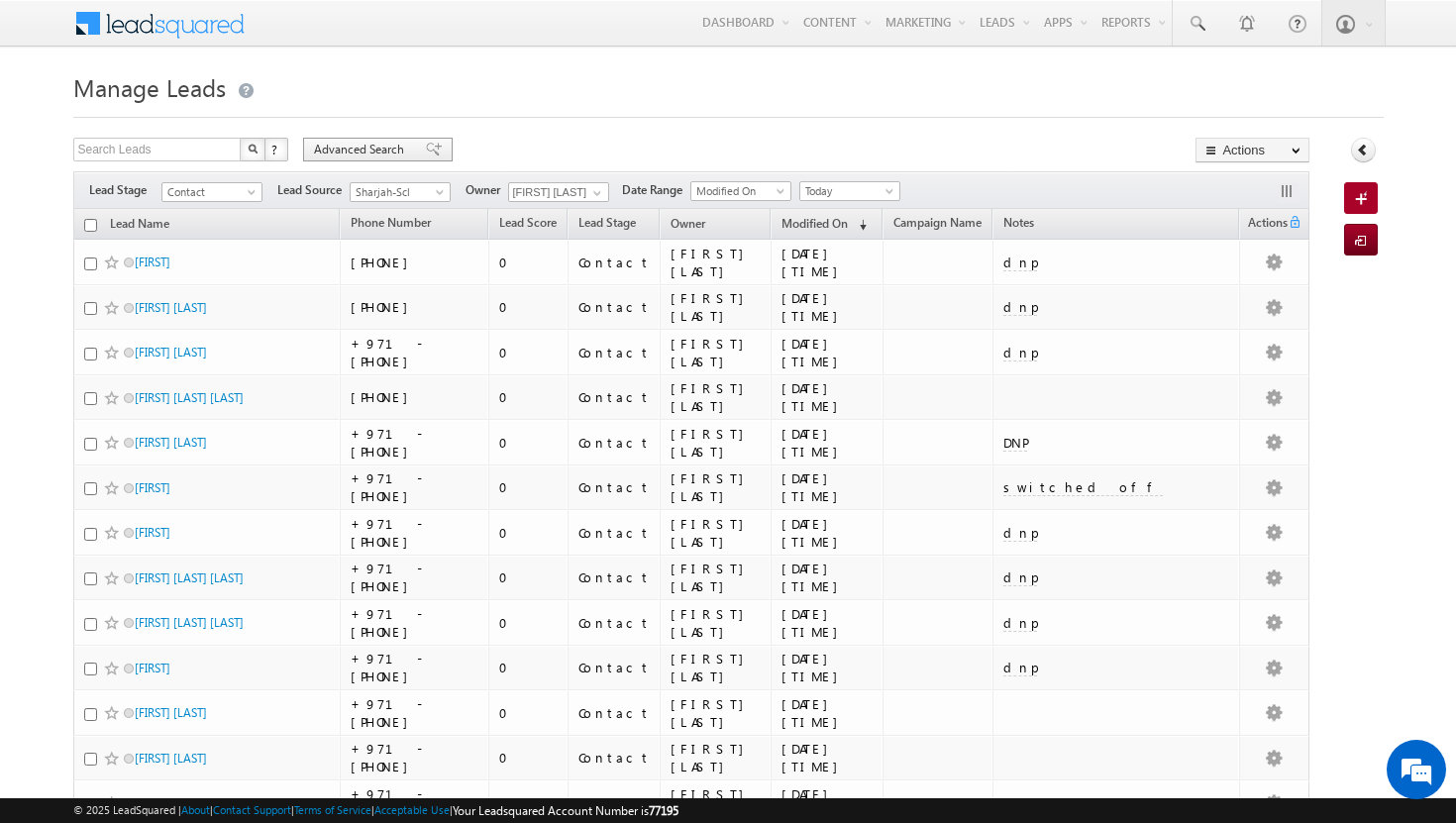 click on "Advanced Search" at bounding box center (362, 150) 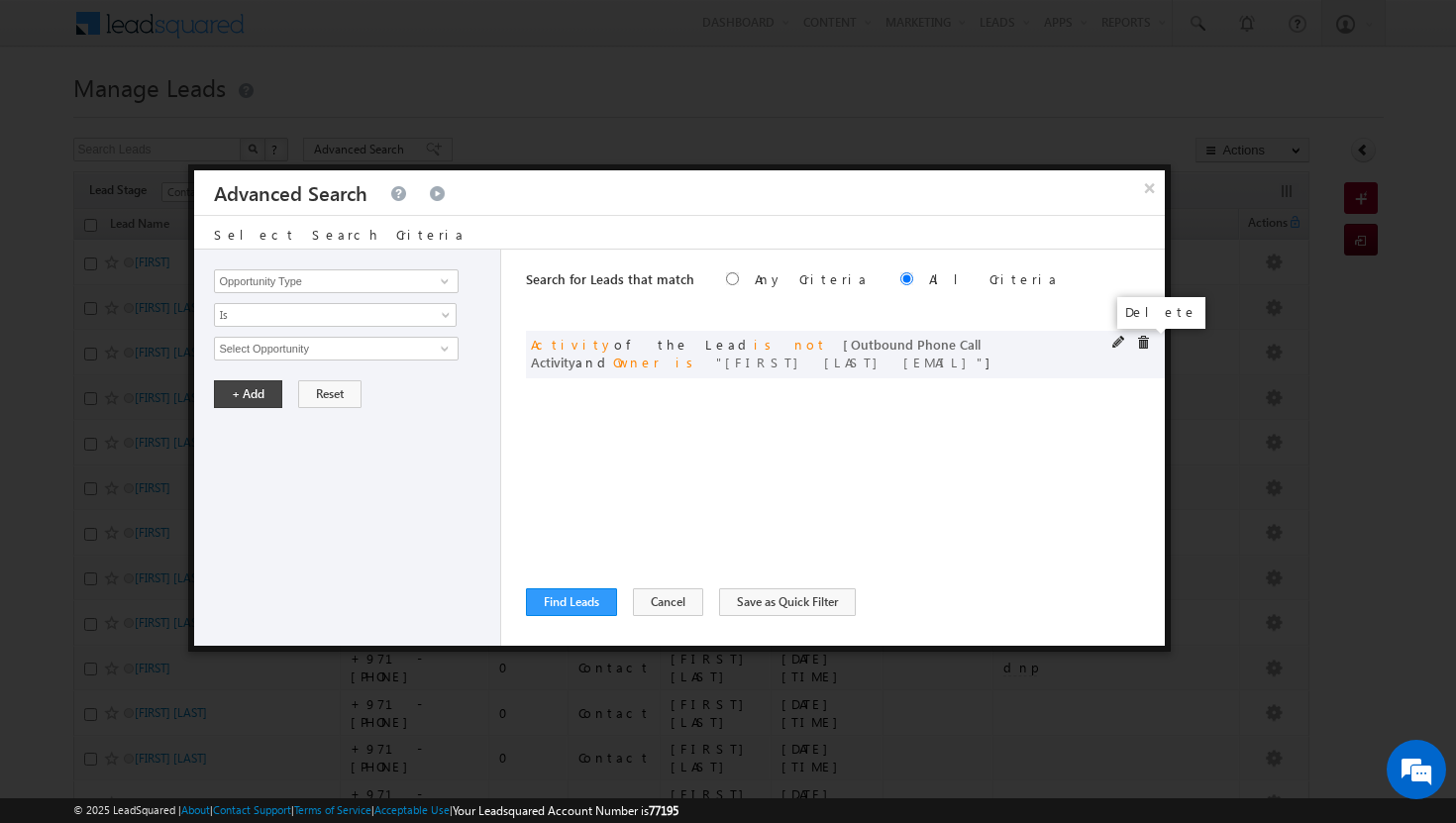 click at bounding box center [1143, 343] 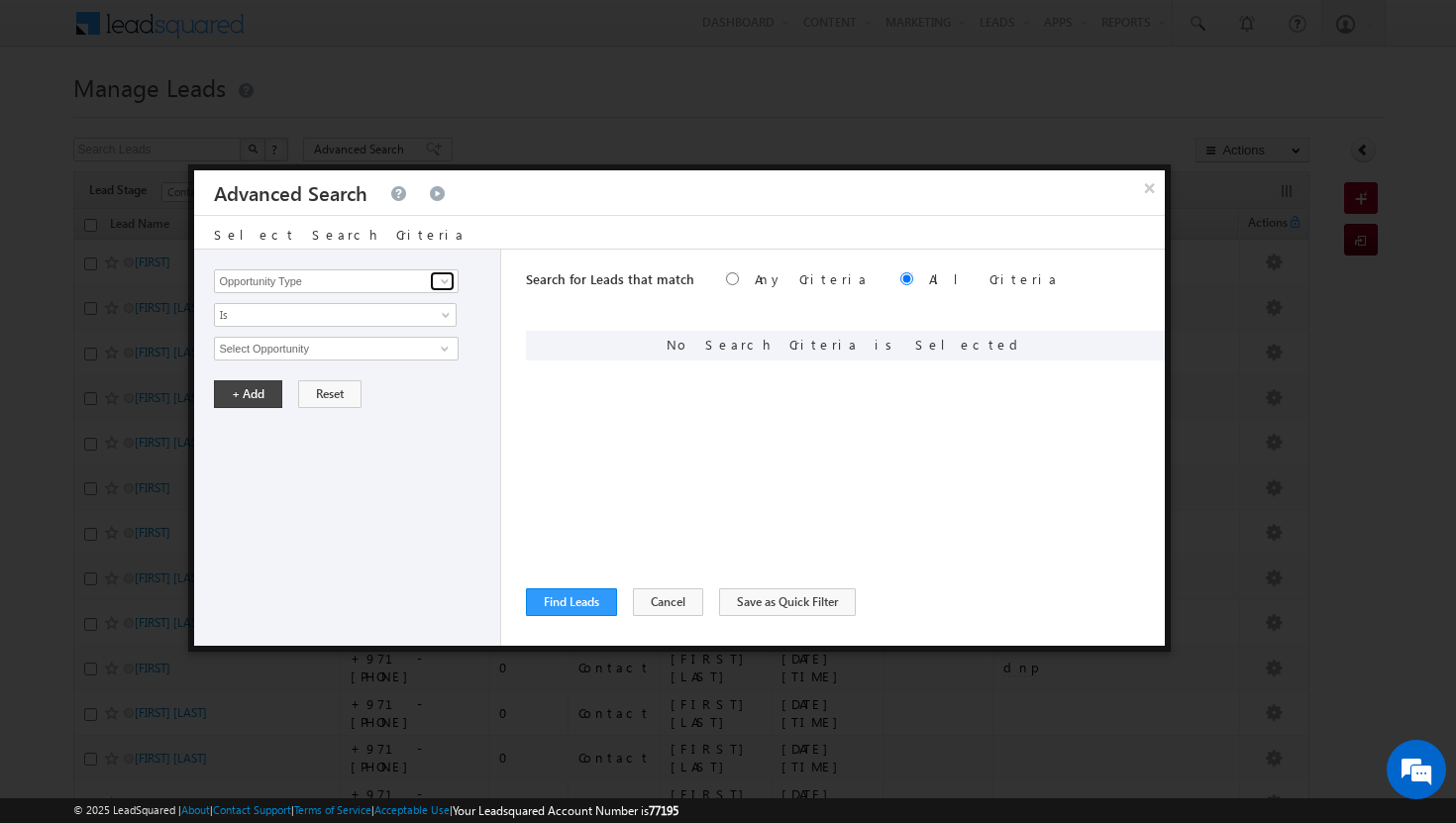 click at bounding box center (445, 281) 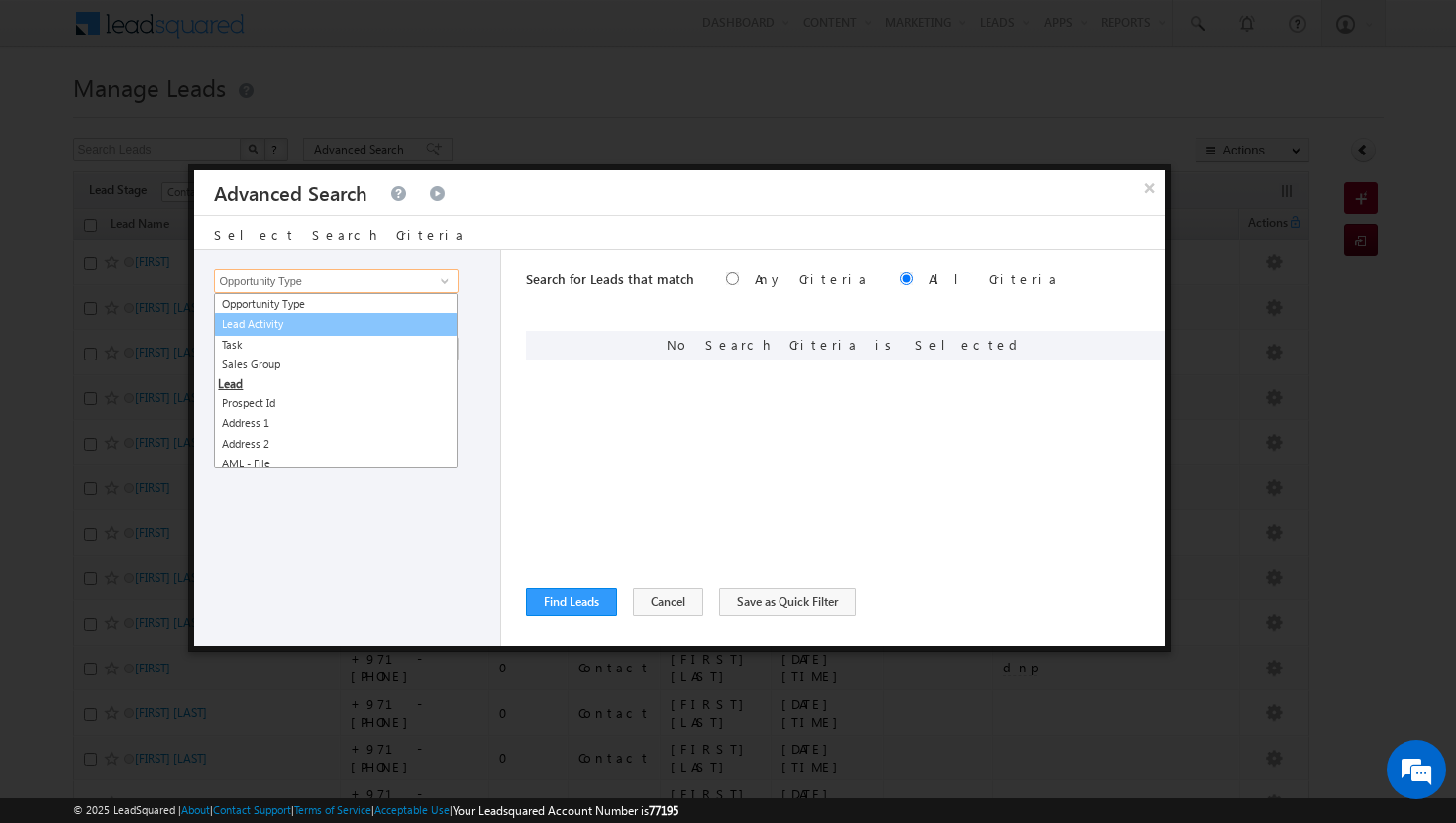 click on "Lead Activity" at bounding box center [336, 324] 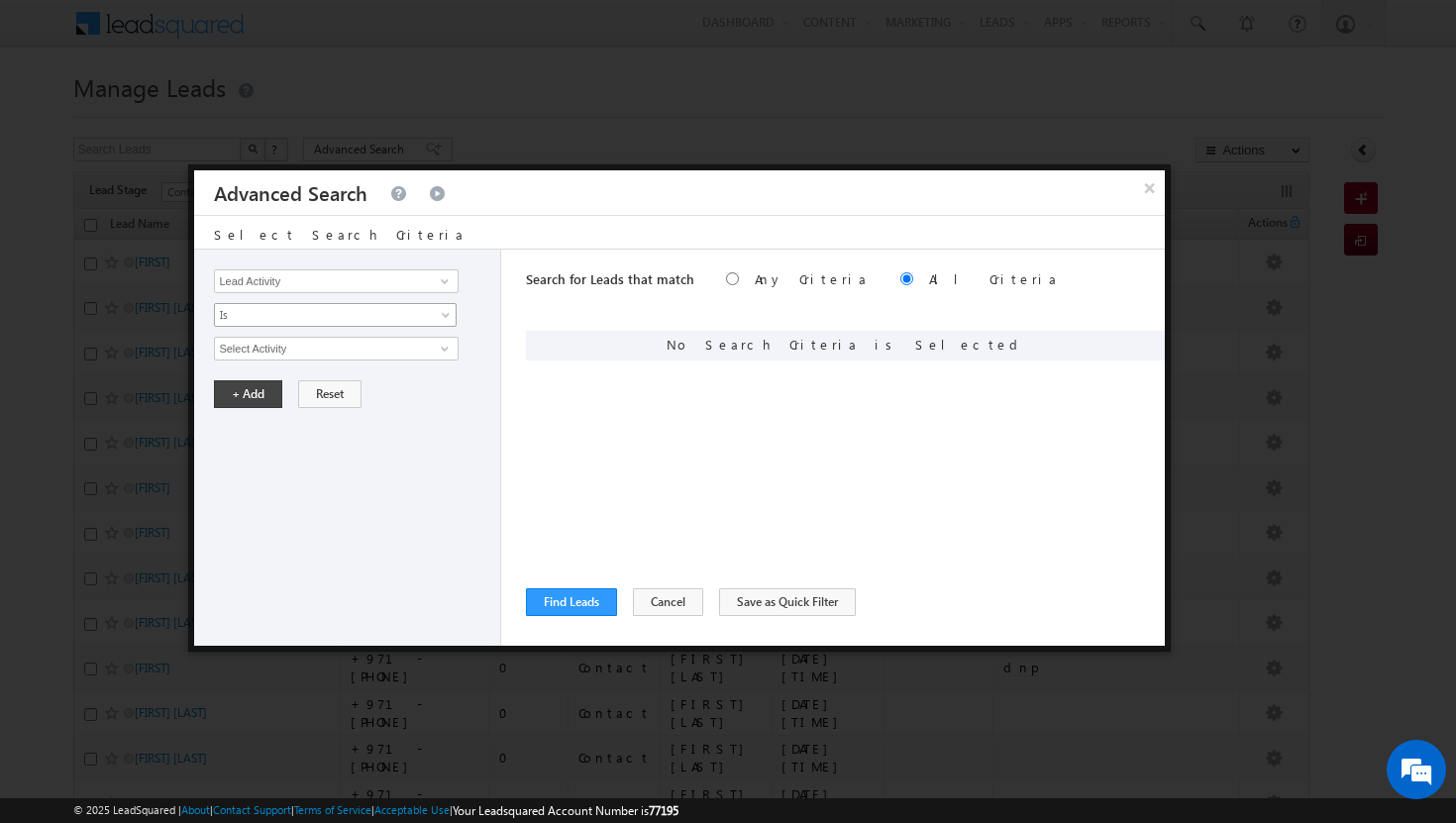 click at bounding box center [448, 319] 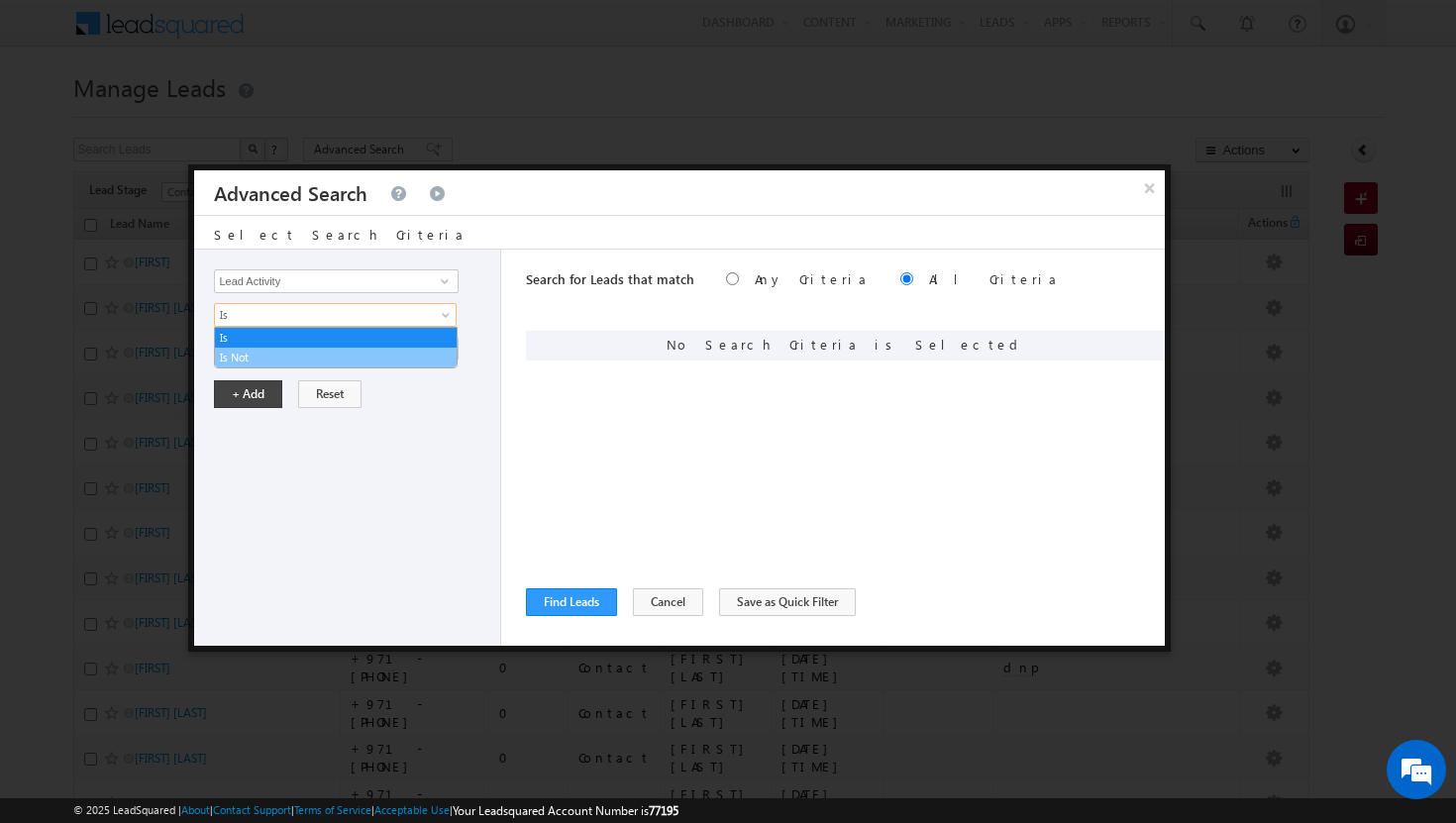click on "Is Not" at bounding box center [336, 358] 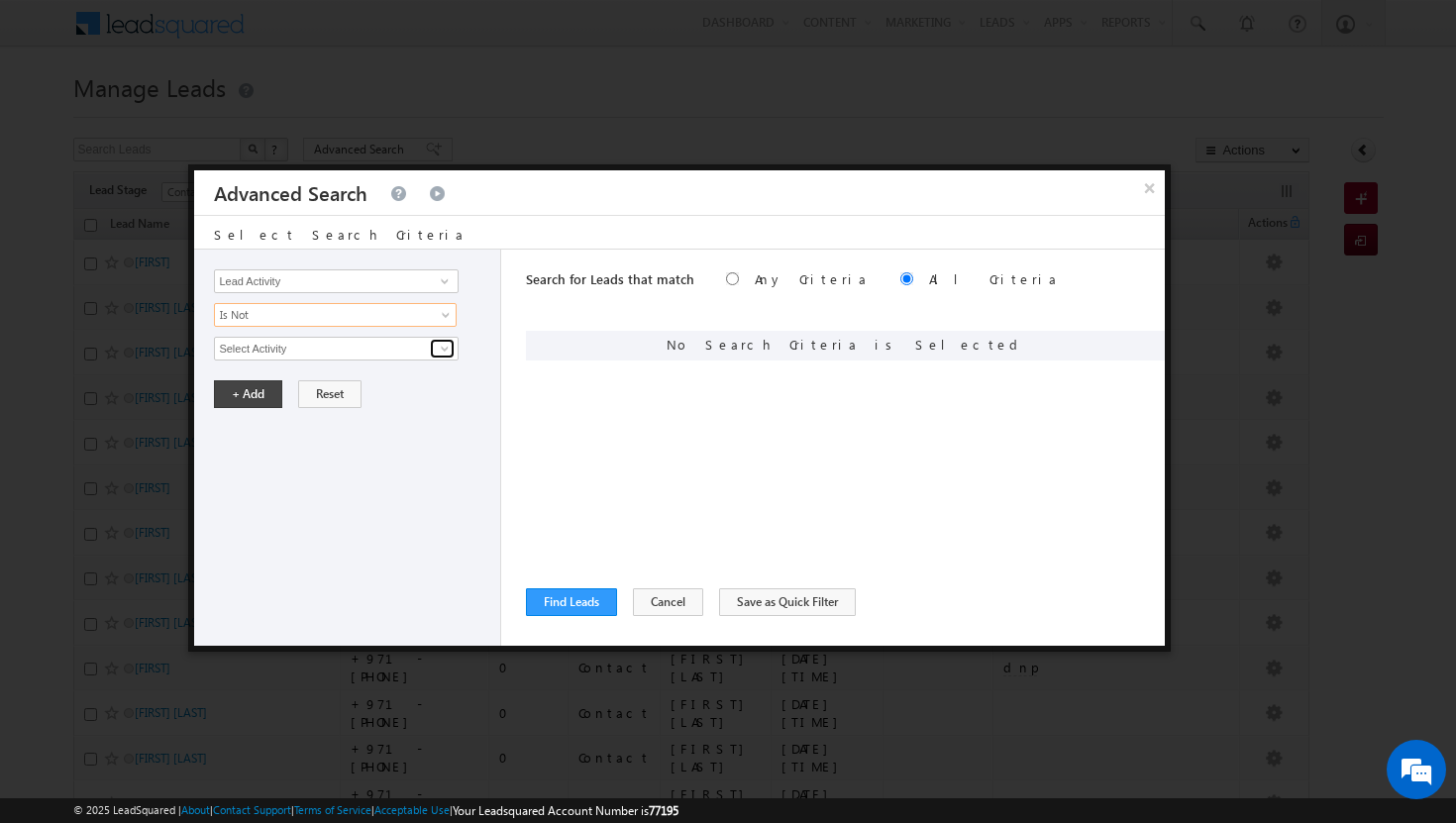 click at bounding box center [445, 349] 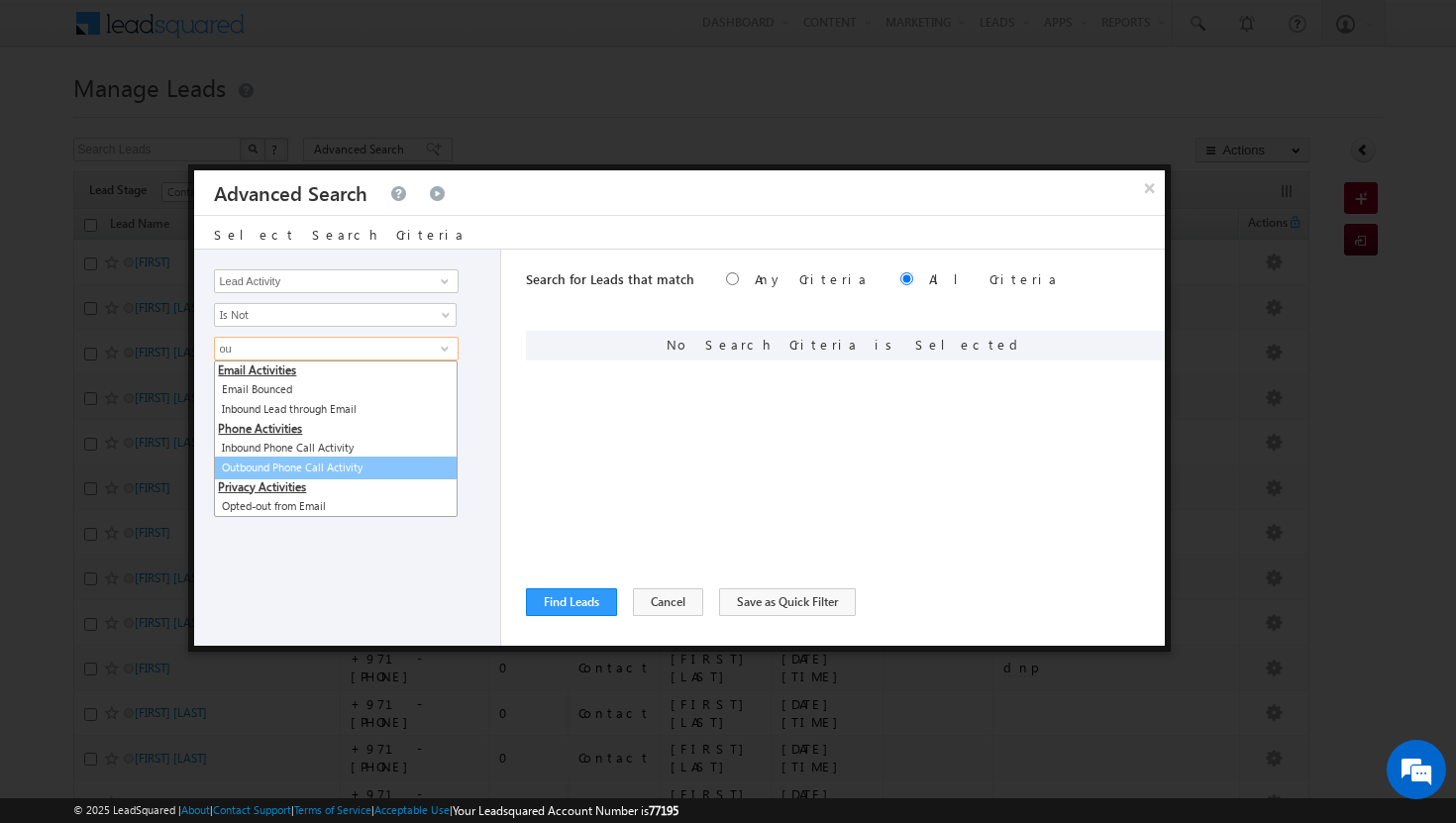 click on "Outbound Phone Call Activity" at bounding box center (336, 467) 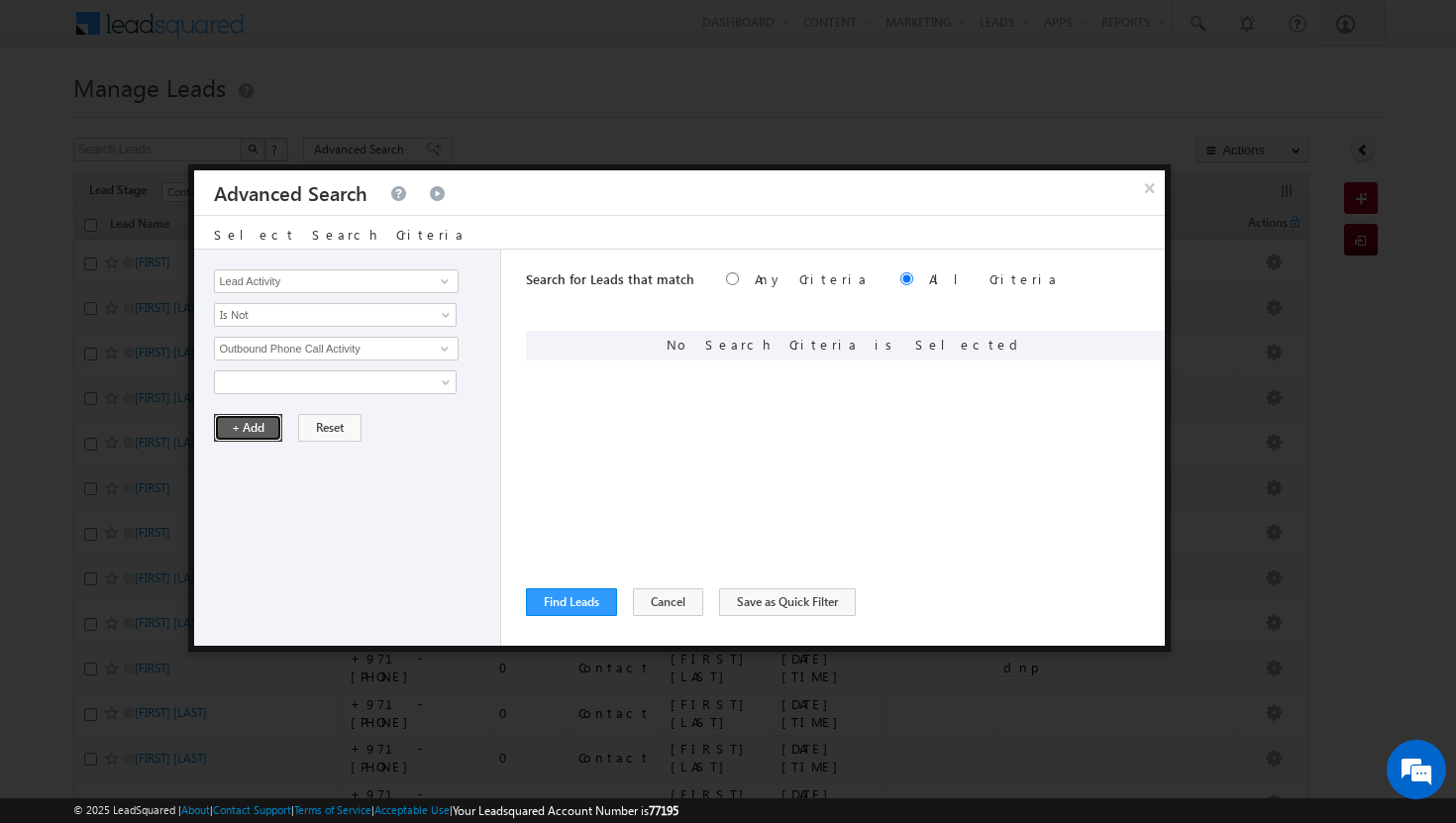 click on "+ Add" at bounding box center [248, 428] 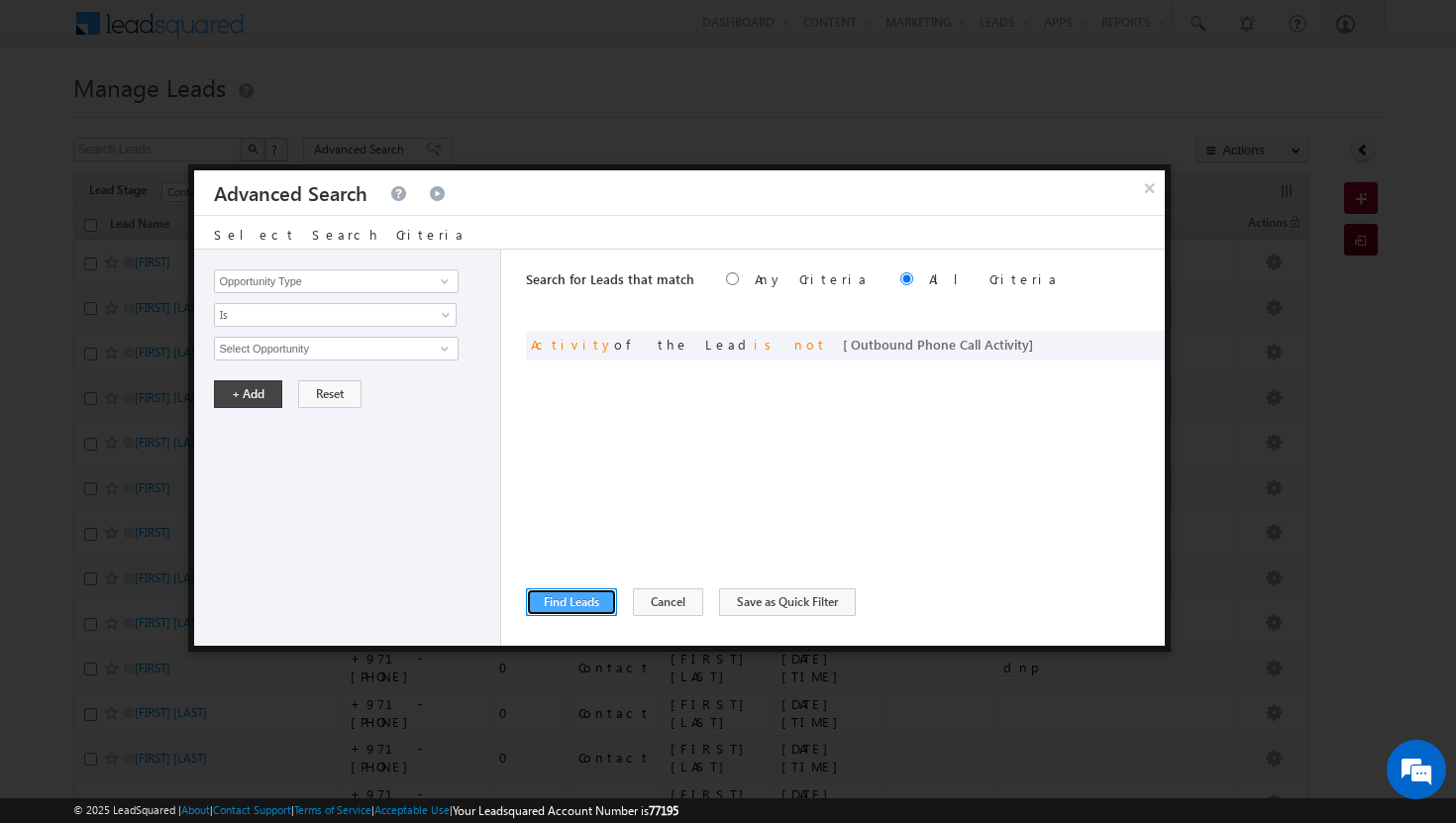 click on "Find Leads" at bounding box center [572, 602] 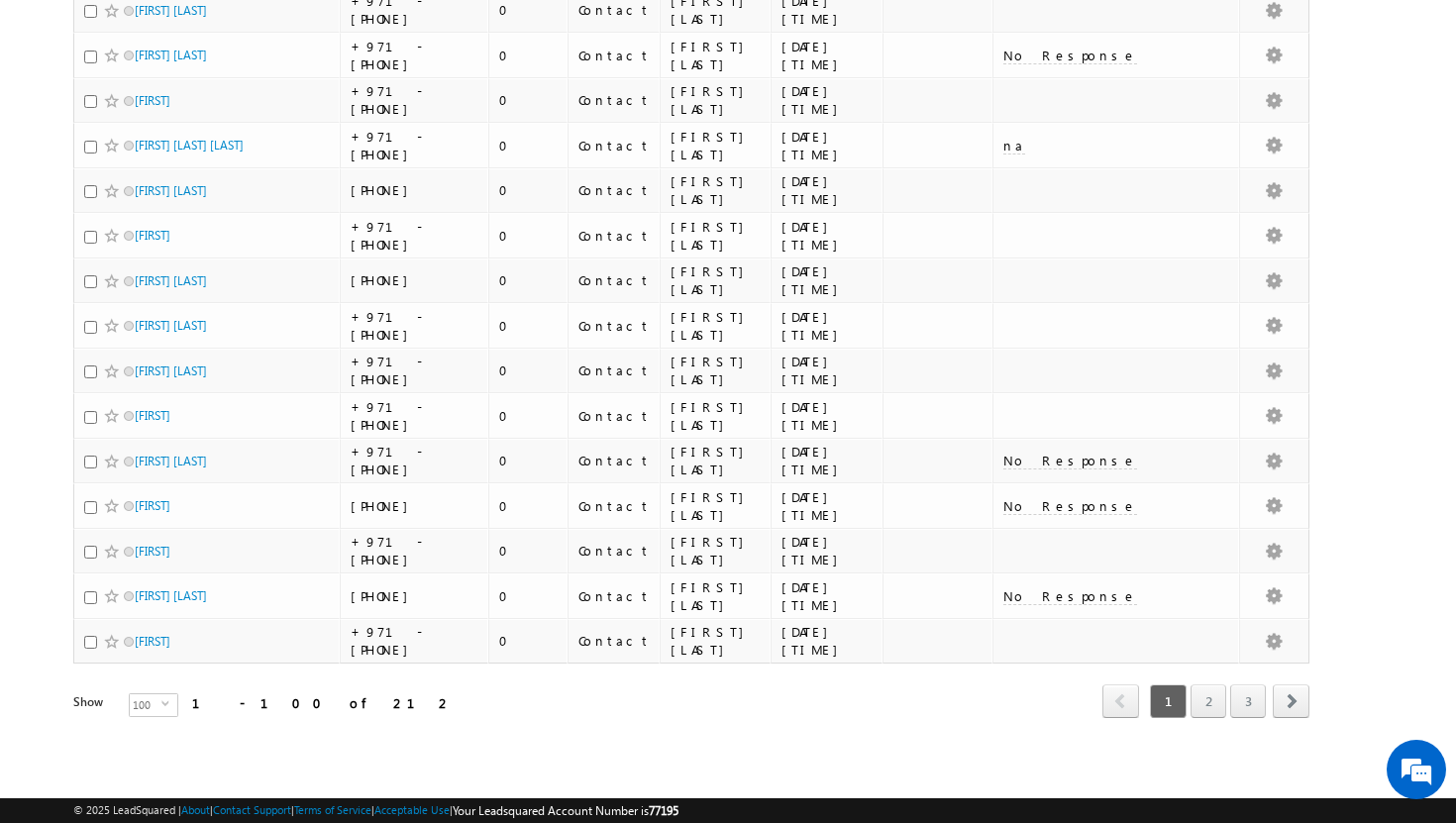 scroll, scrollTop: 4179, scrollLeft: 0, axis: vertical 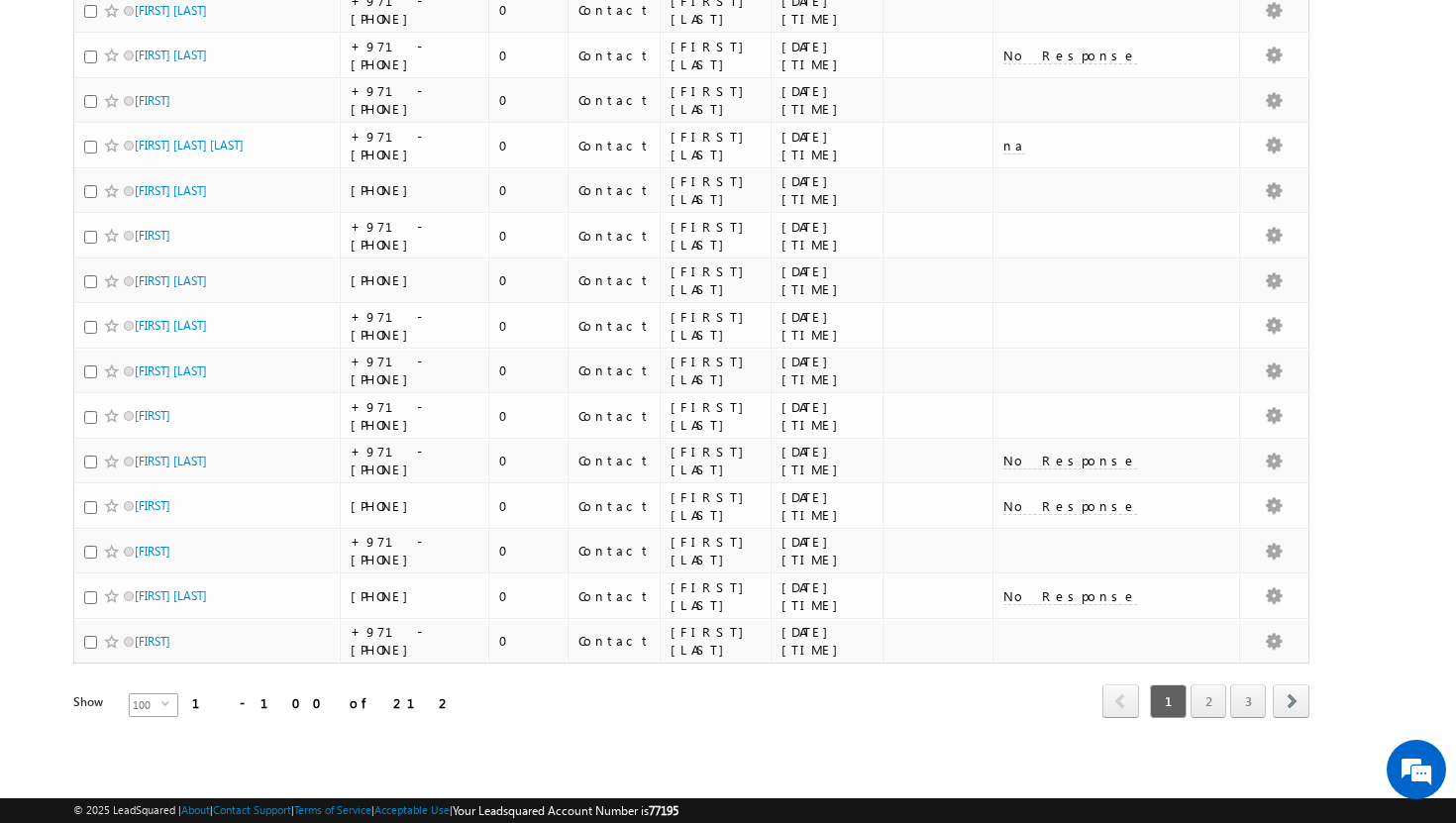 click on "select" at bounding box center [169, 703] 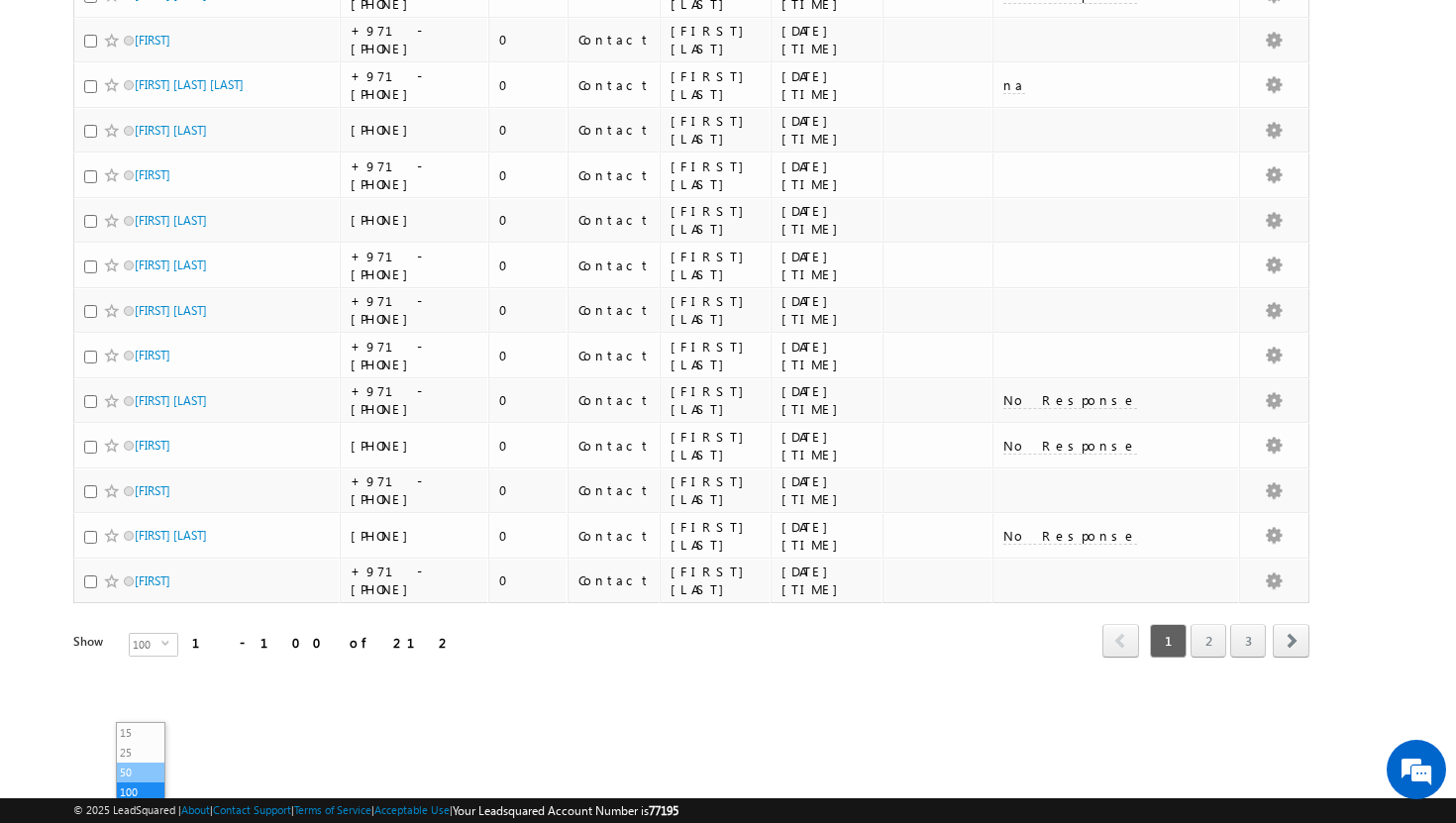click on "50" at bounding box center (141, 772) 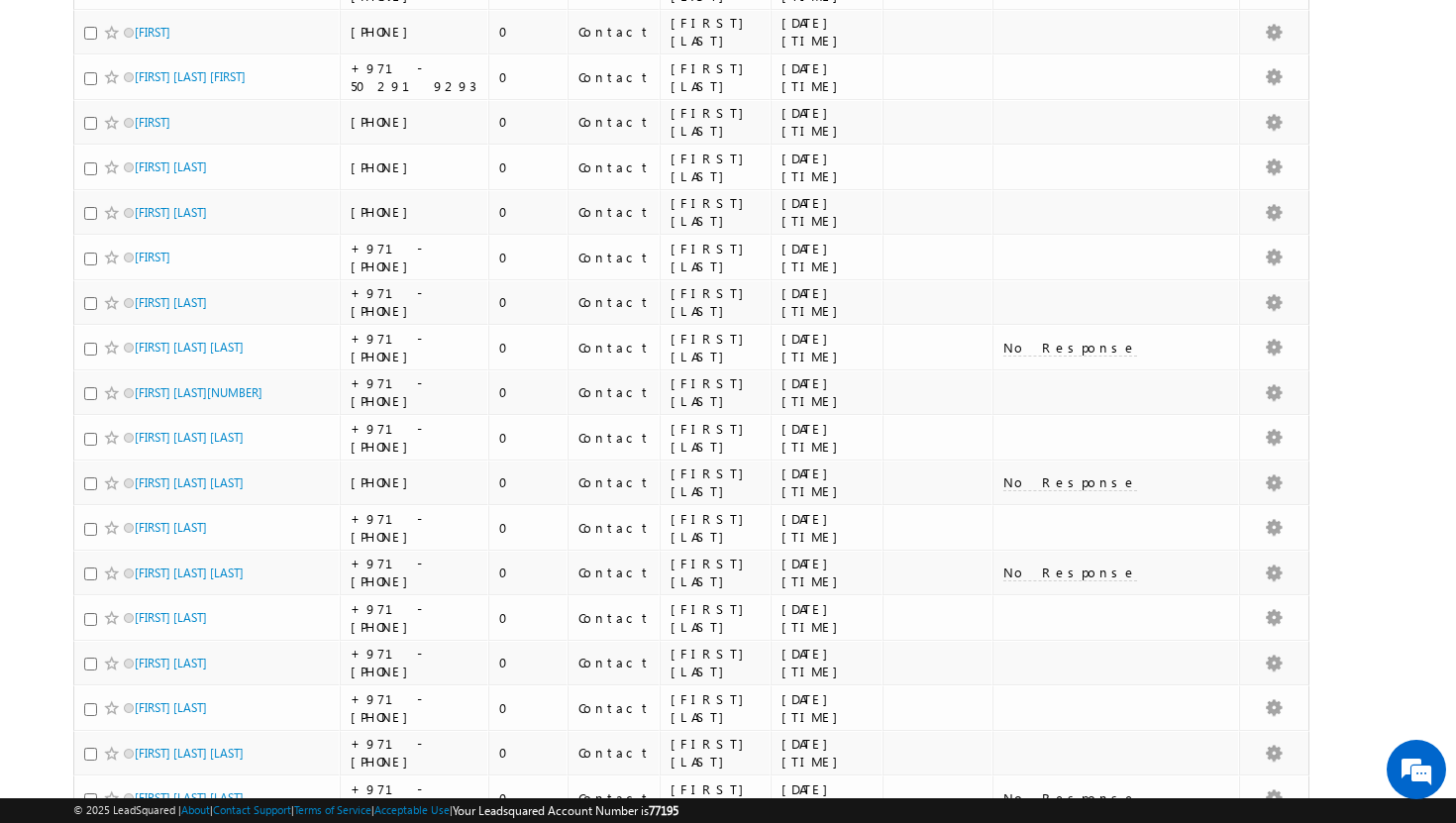 scroll, scrollTop: 0, scrollLeft: 0, axis: both 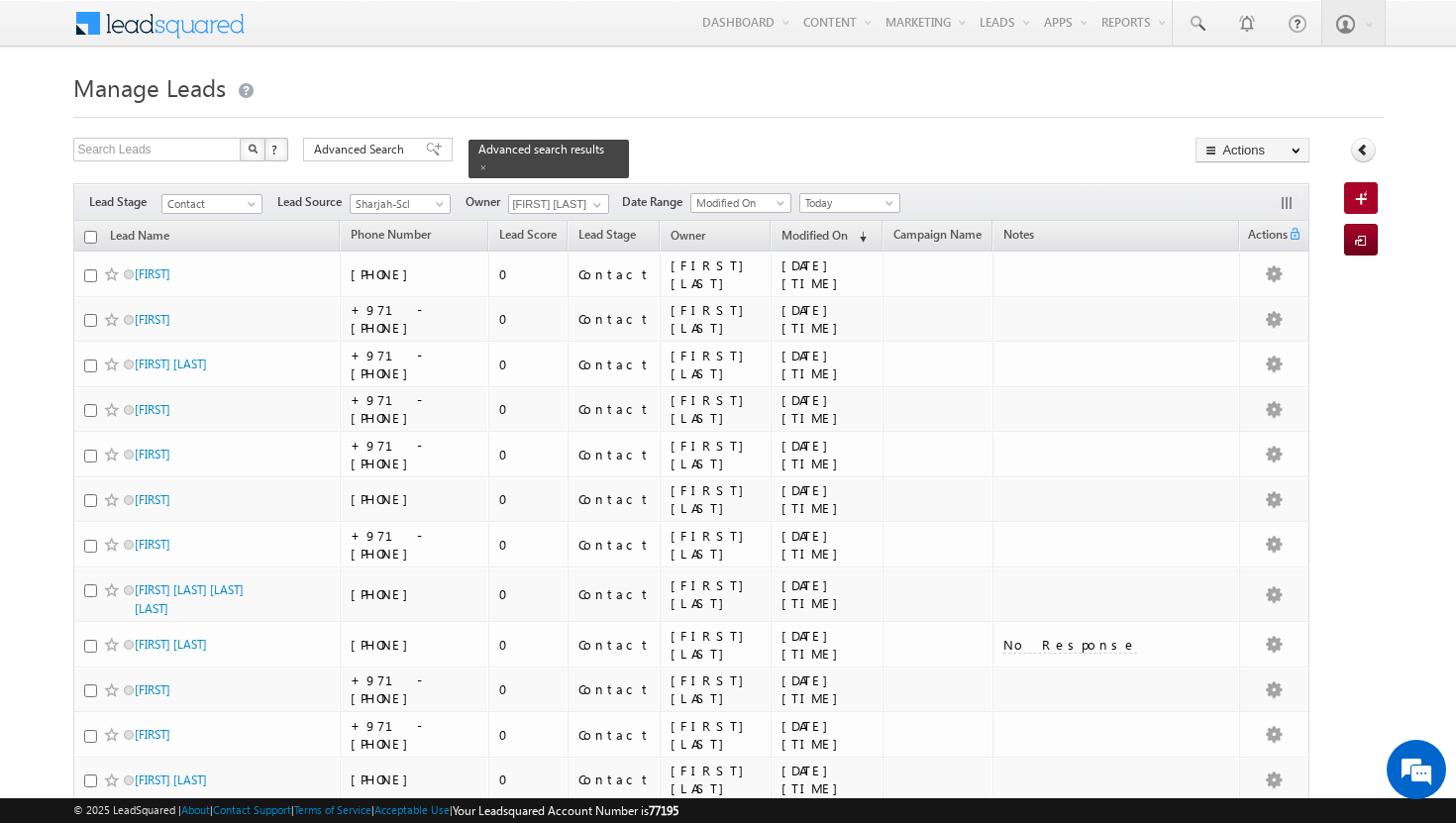 click at bounding box center [90, 237] 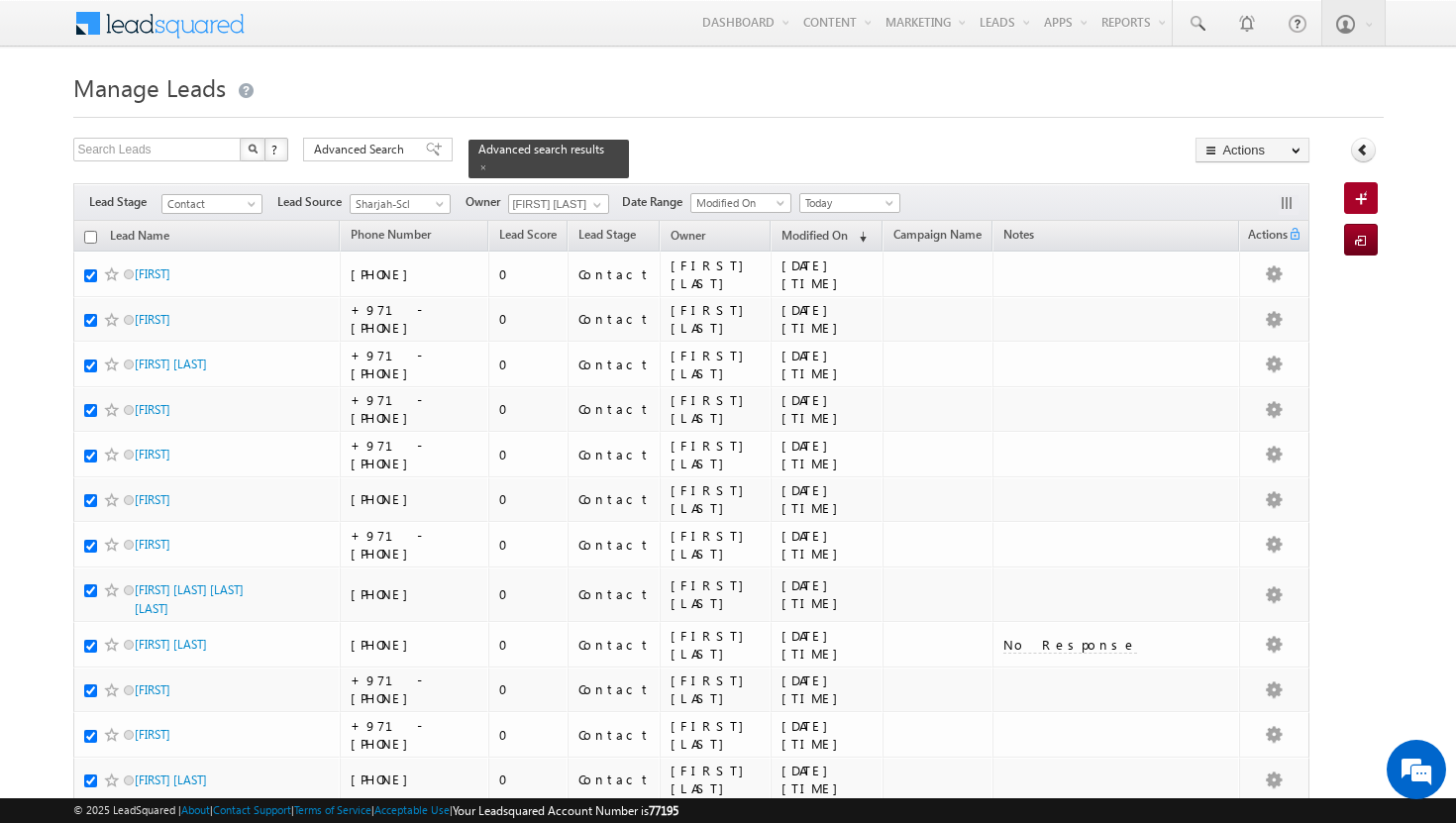 checkbox on "true" 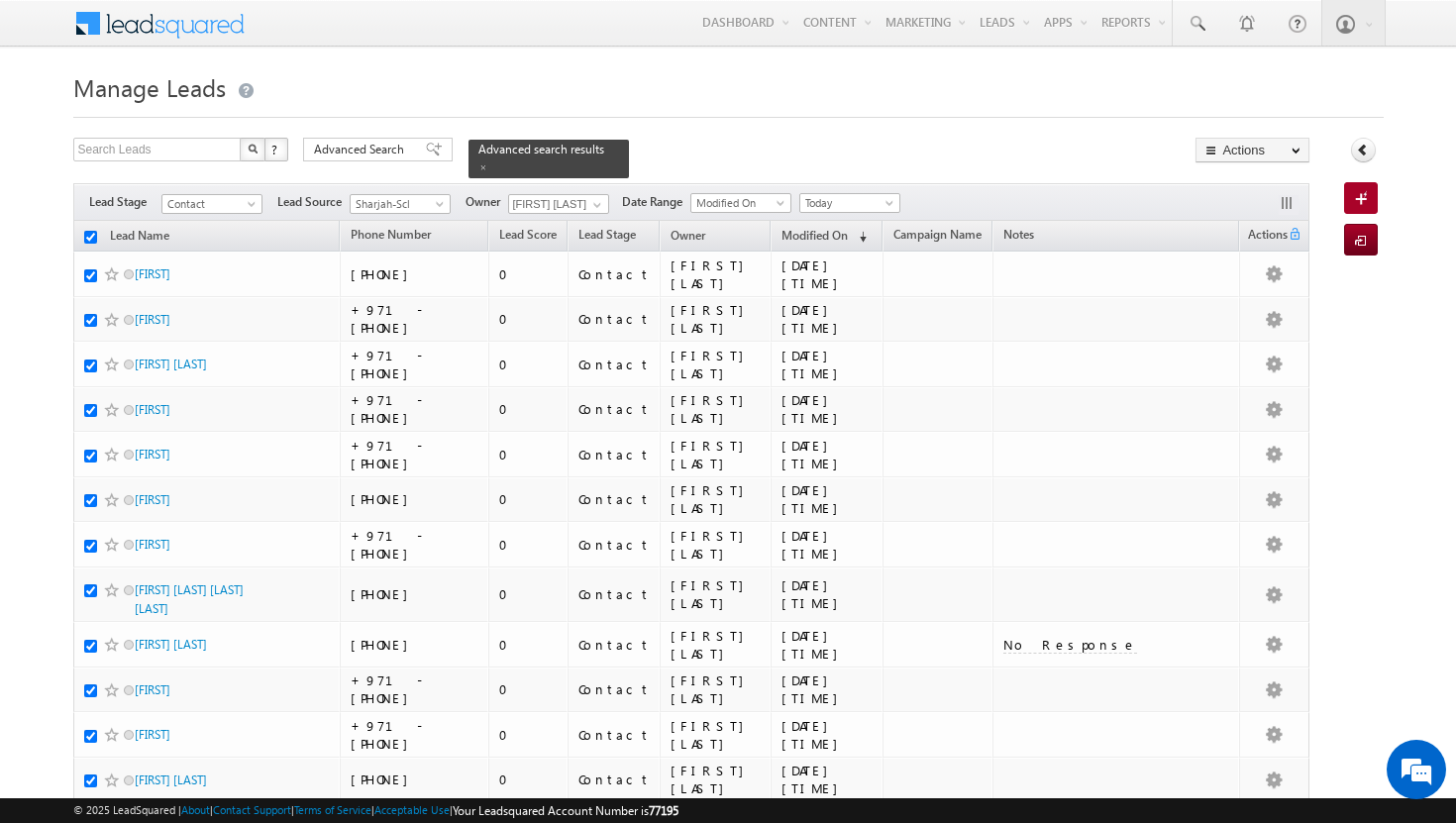 checkbox on "true" 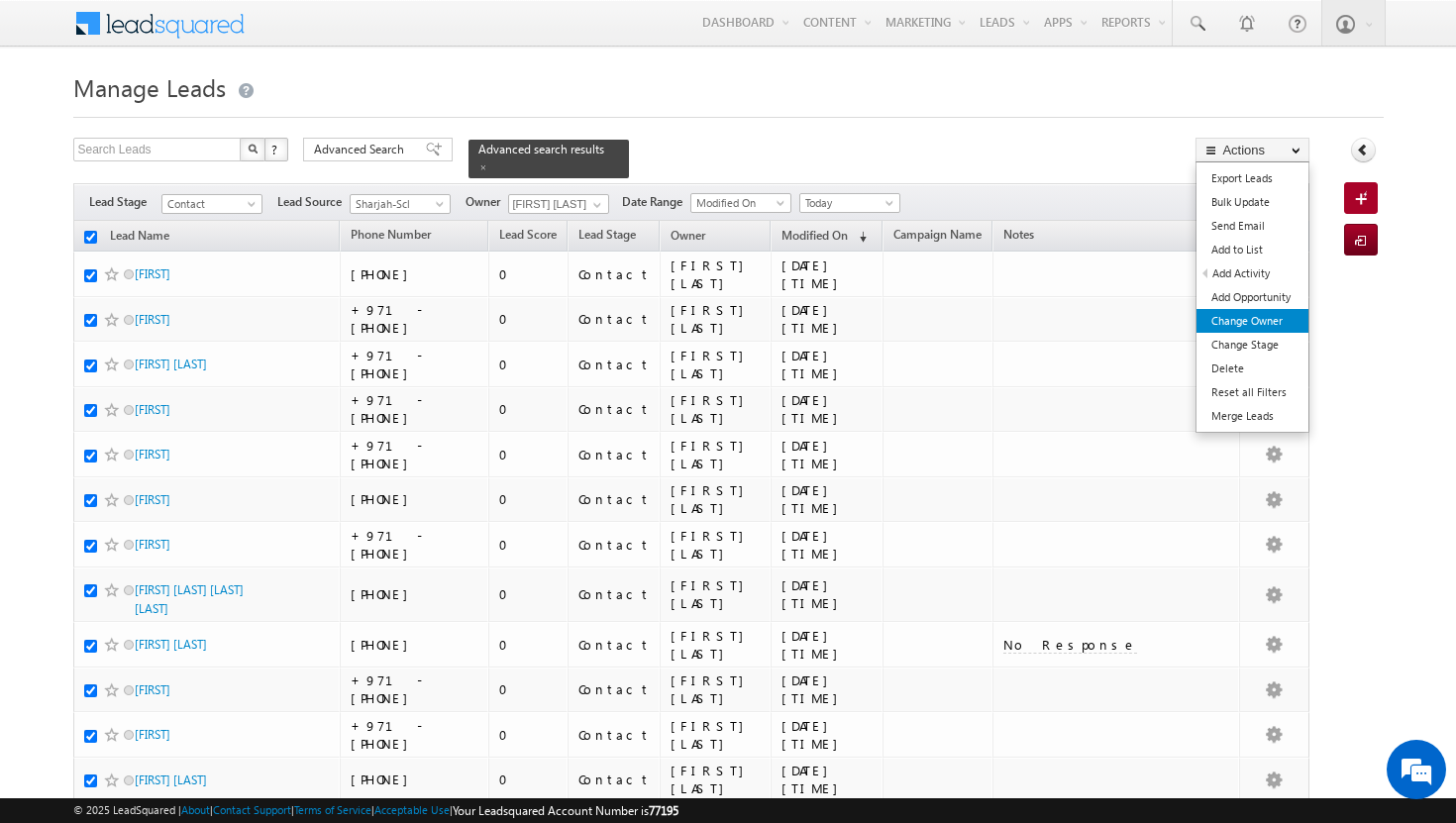 click on "Change Owner" at bounding box center (1252, 321) 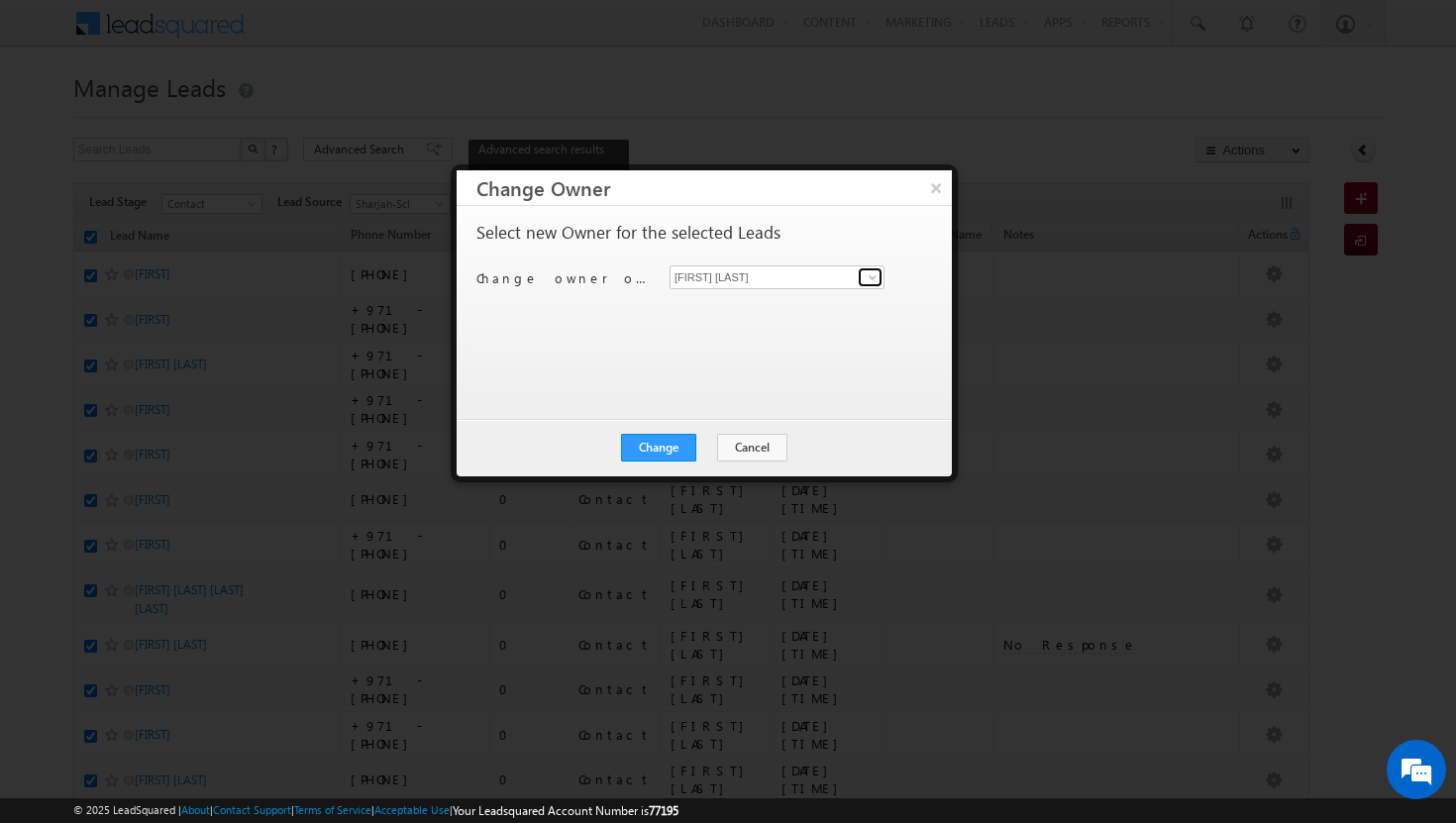 click at bounding box center [873, 277] 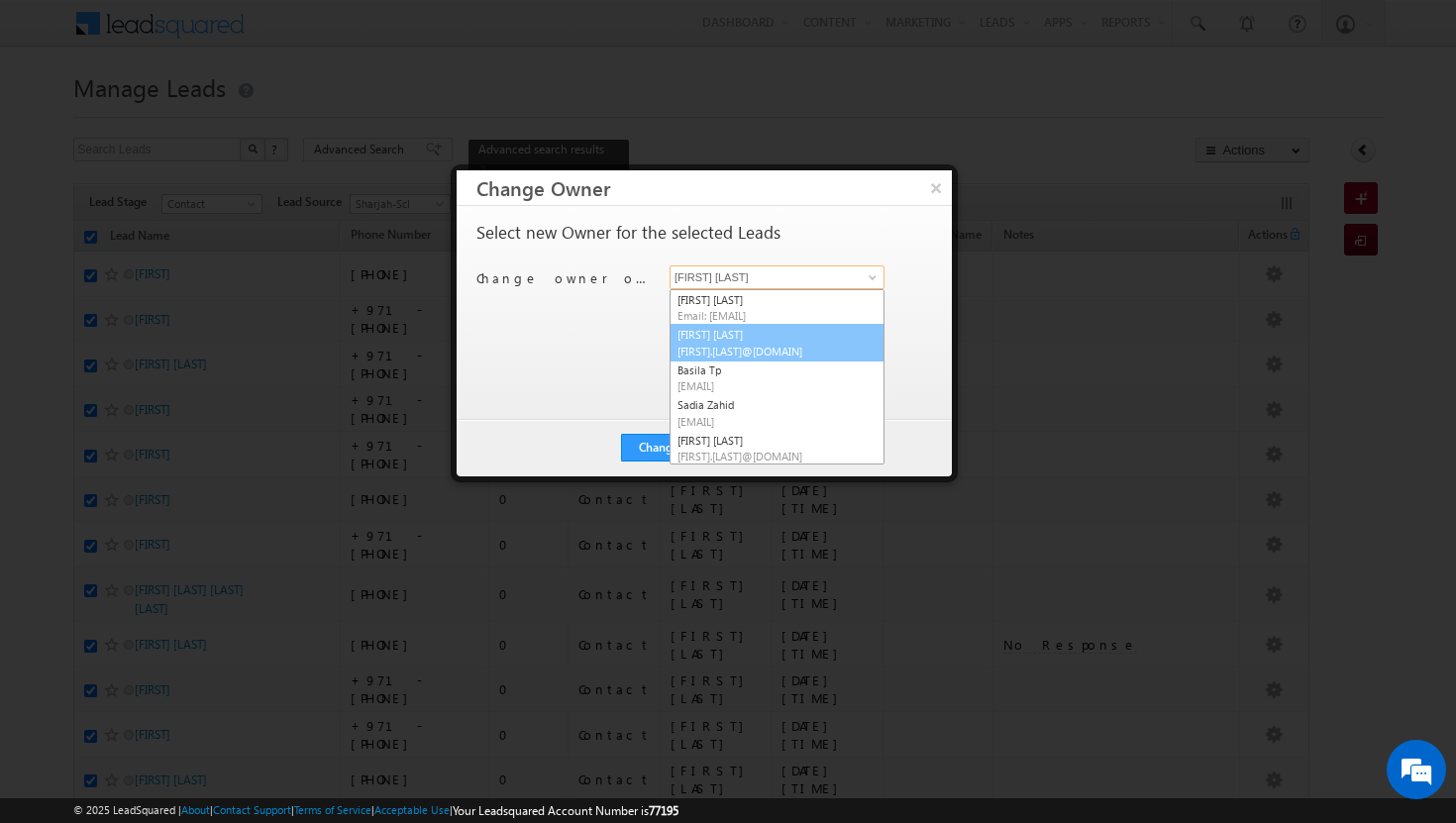 click on "[FIRST].[LAST]@[DOMAIN]" at bounding box center (767, 351) 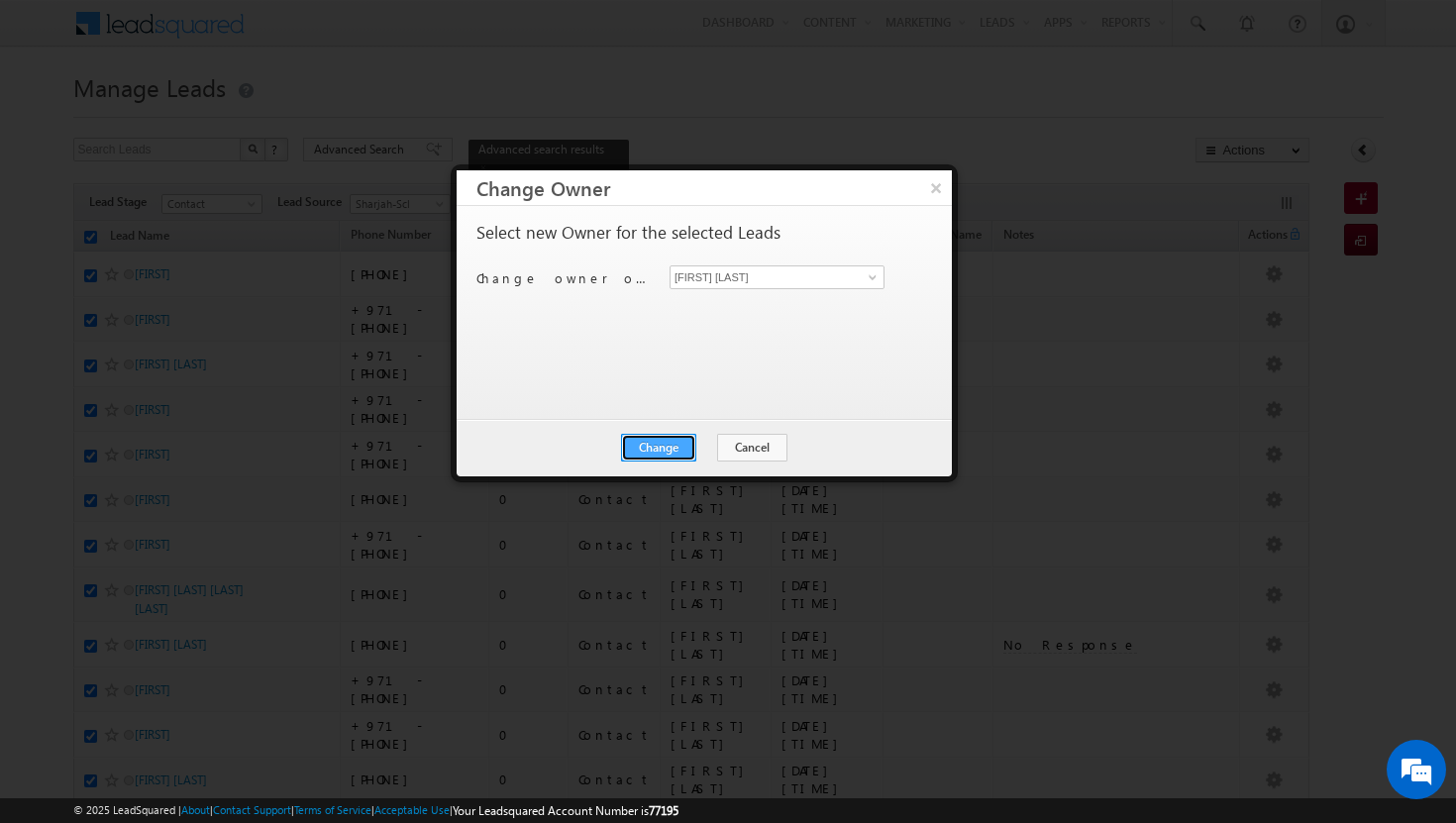click on "Change" at bounding box center (659, 448) 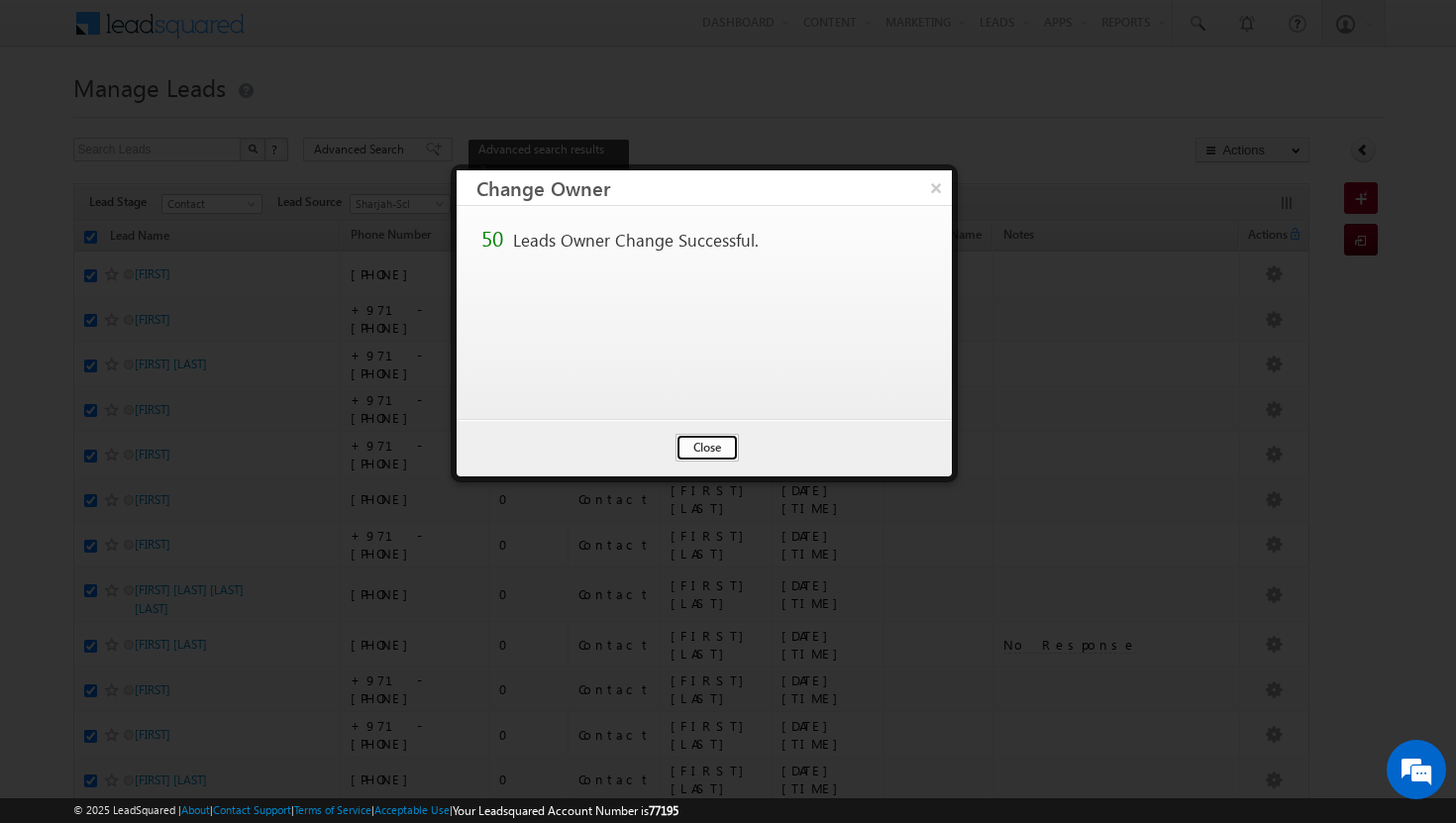 click on "Close" at bounding box center [707, 448] 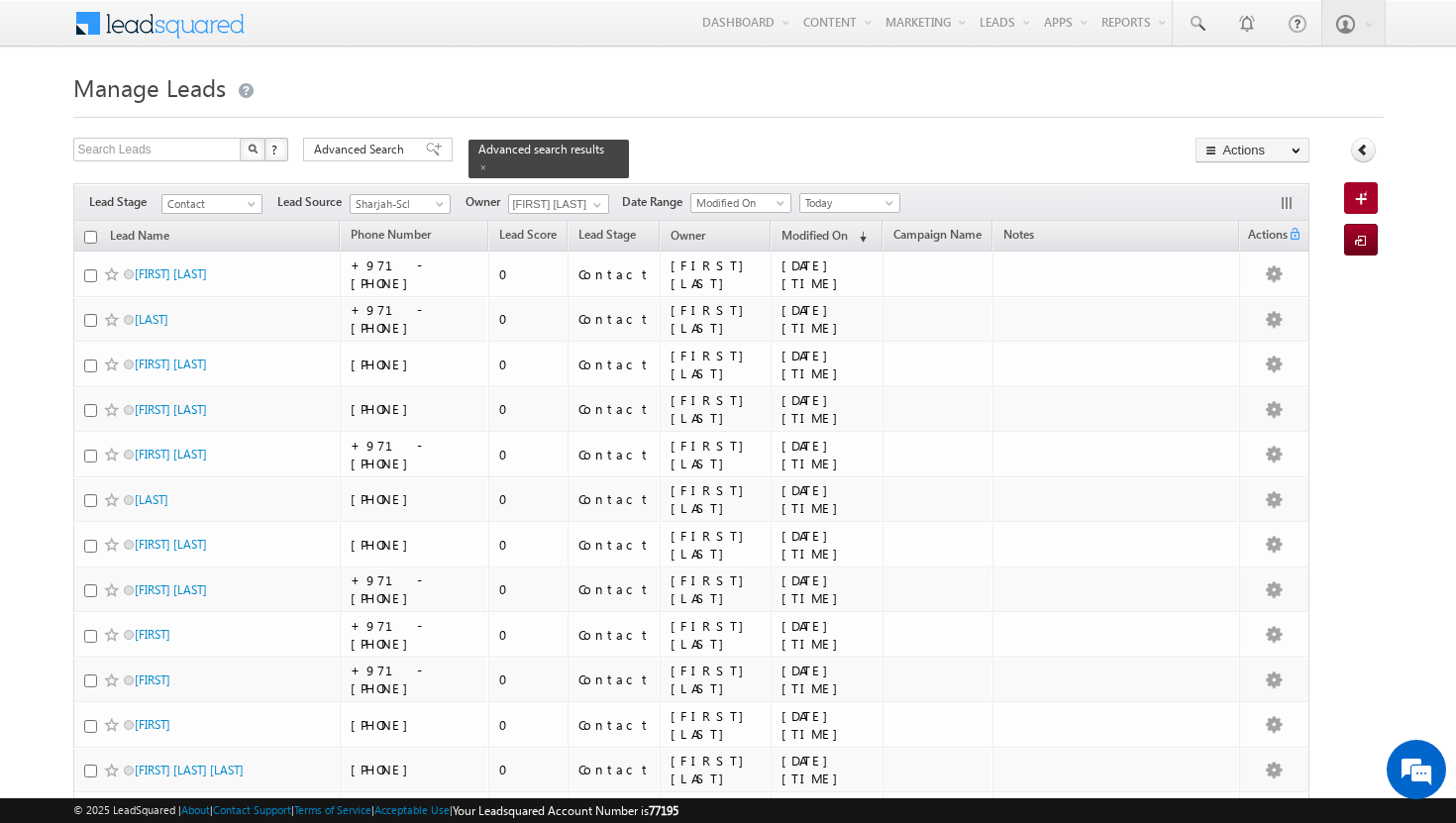 click at bounding box center (90, 237) 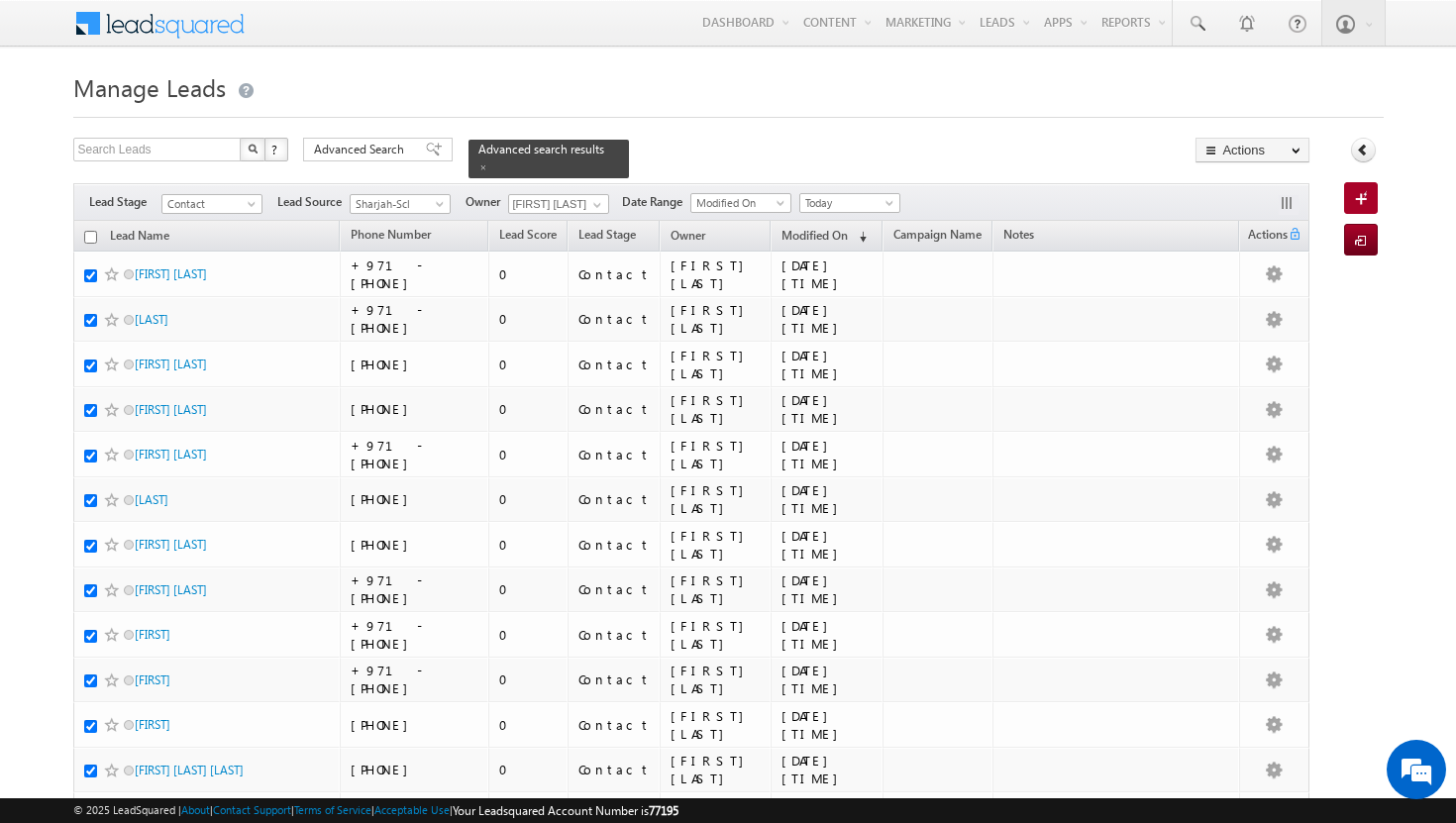 checkbox on "true" 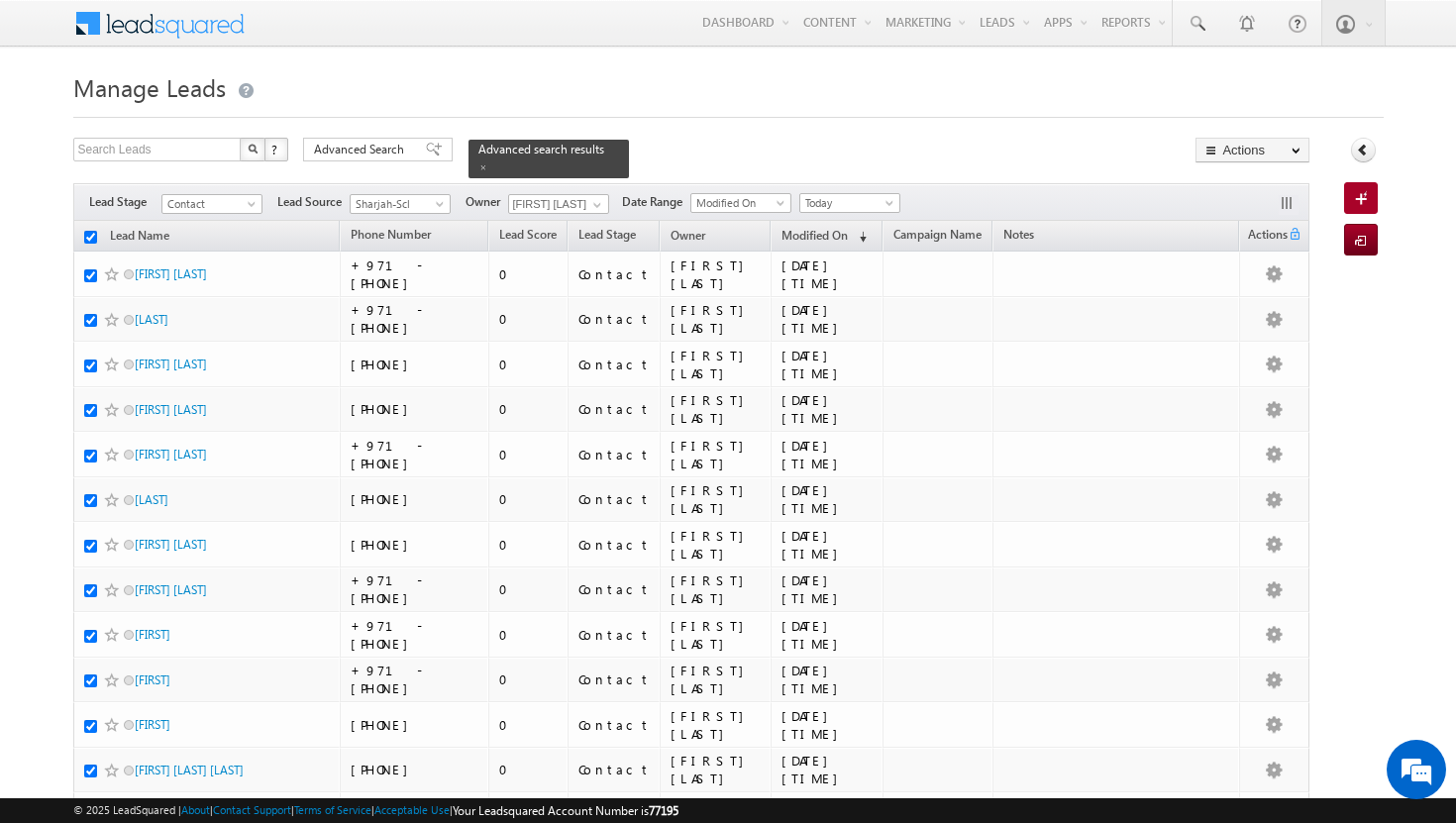 checkbox on "true" 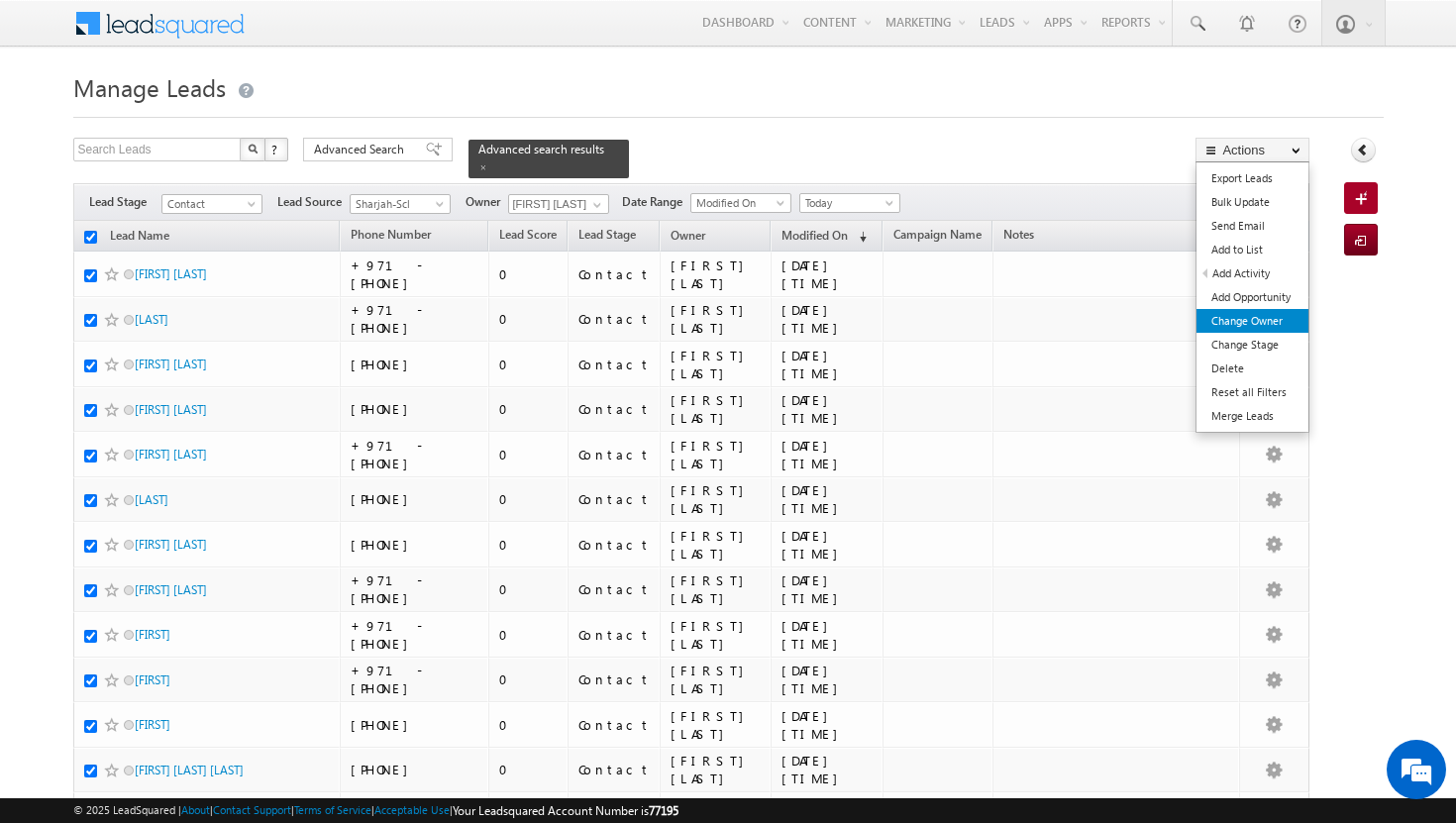 click on "Change Owner" at bounding box center [1252, 321] 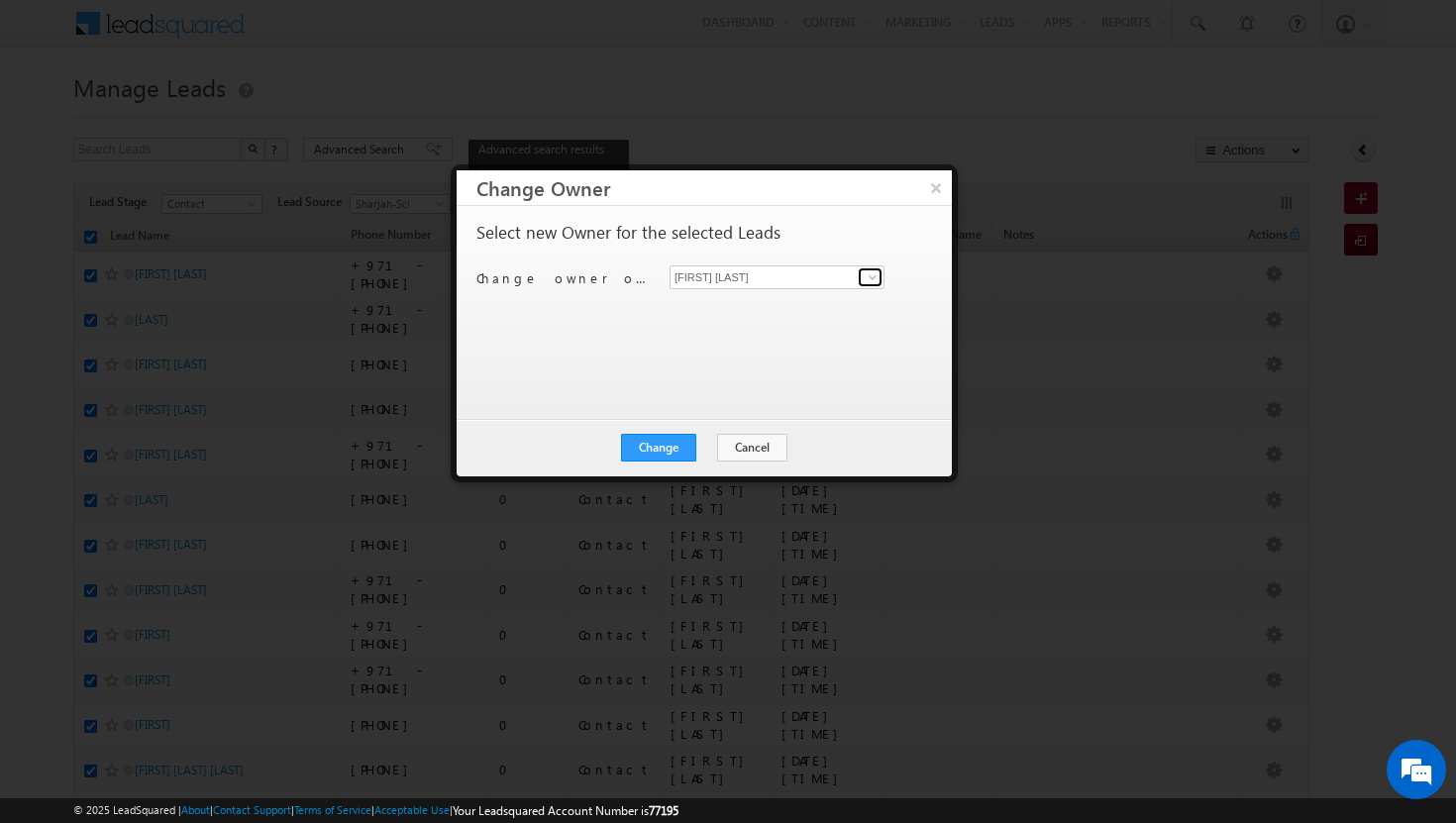 click at bounding box center (873, 277) 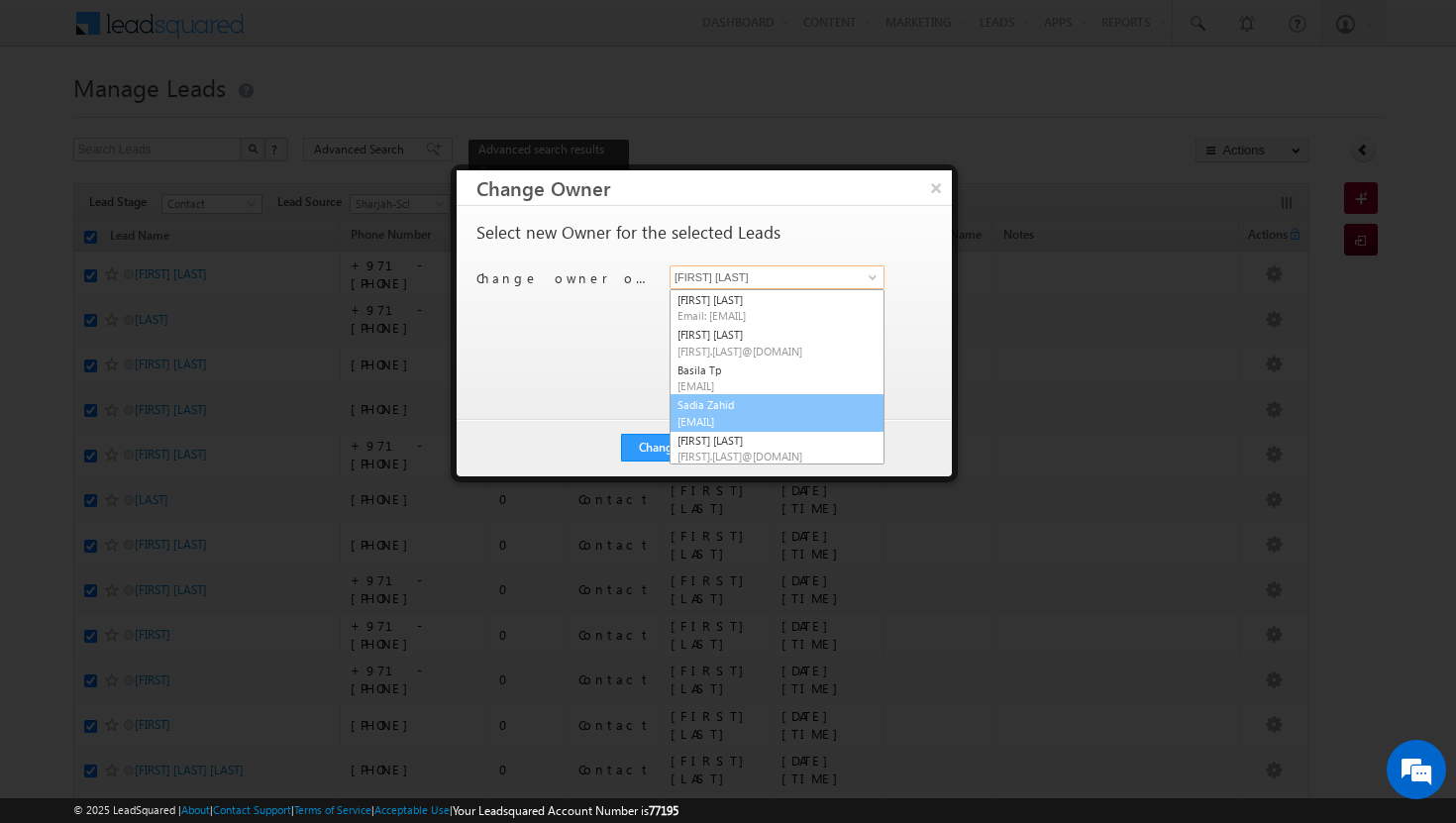 click on "[EMAIL]" at bounding box center [767, 421] 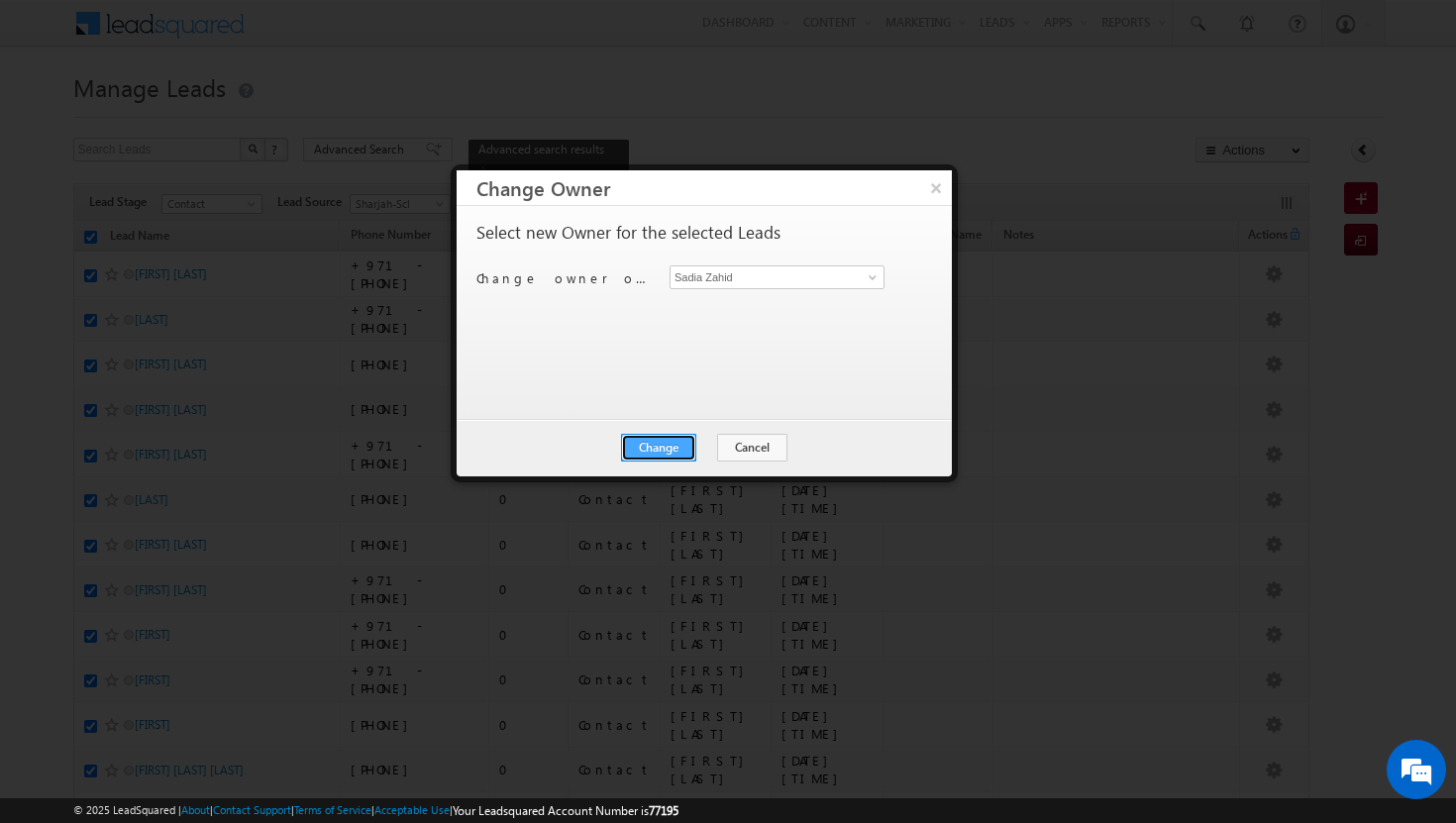 click on "Change" at bounding box center (659, 448) 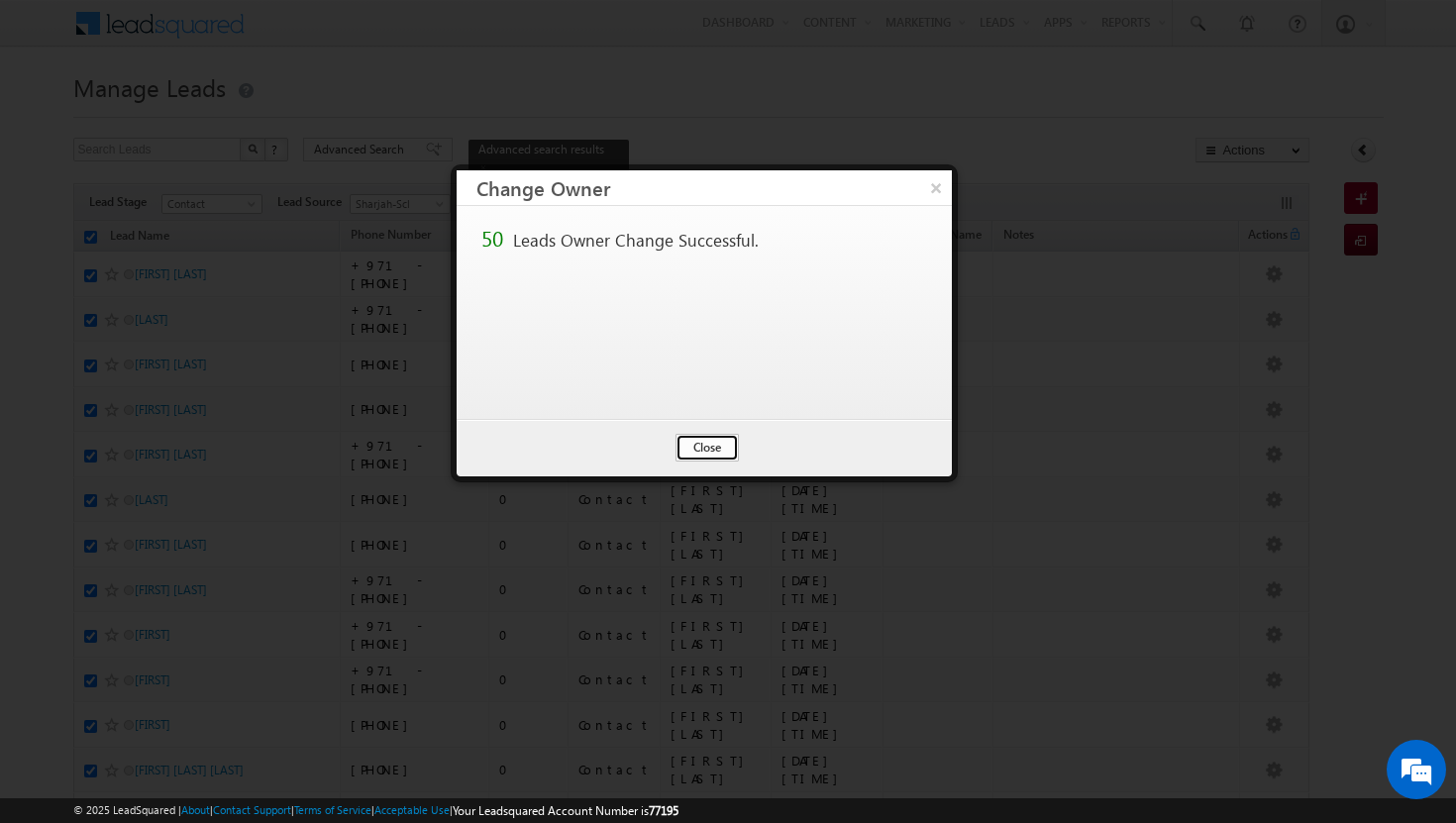 click on "Close" at bounding box center [707, 448] 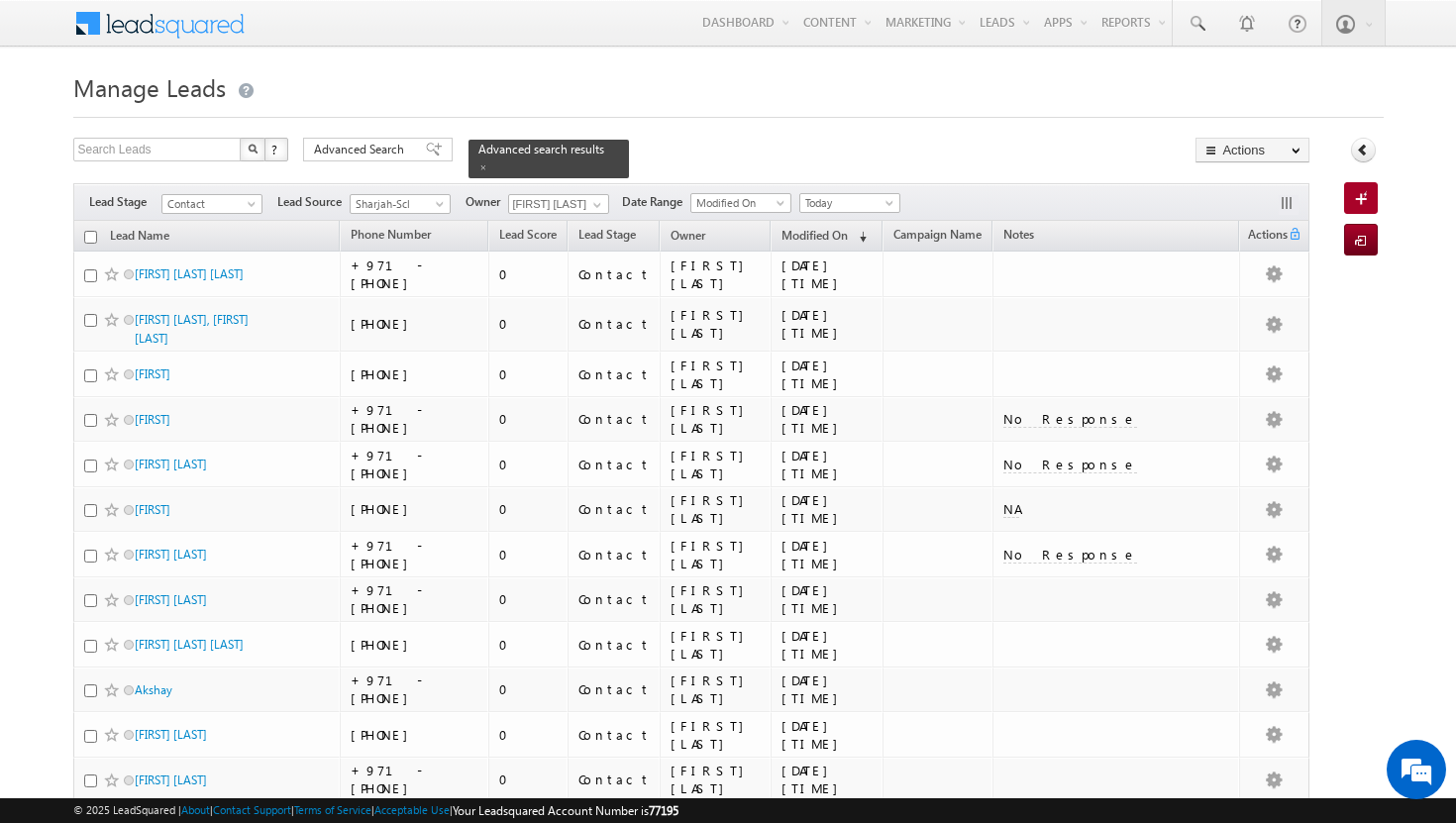 click on "Lead Name" at bounding box center (207, 236) 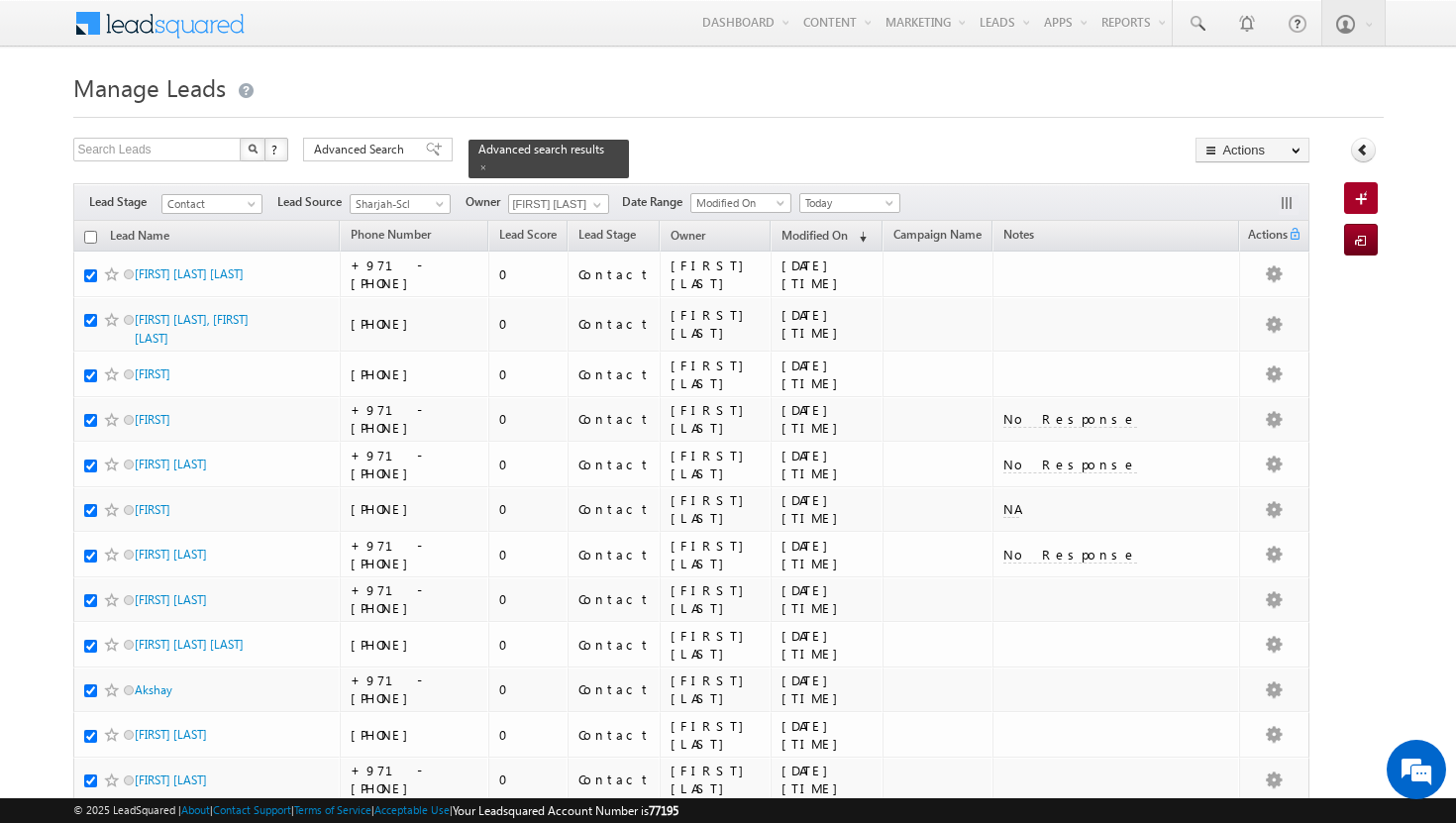 checkbox on "true" 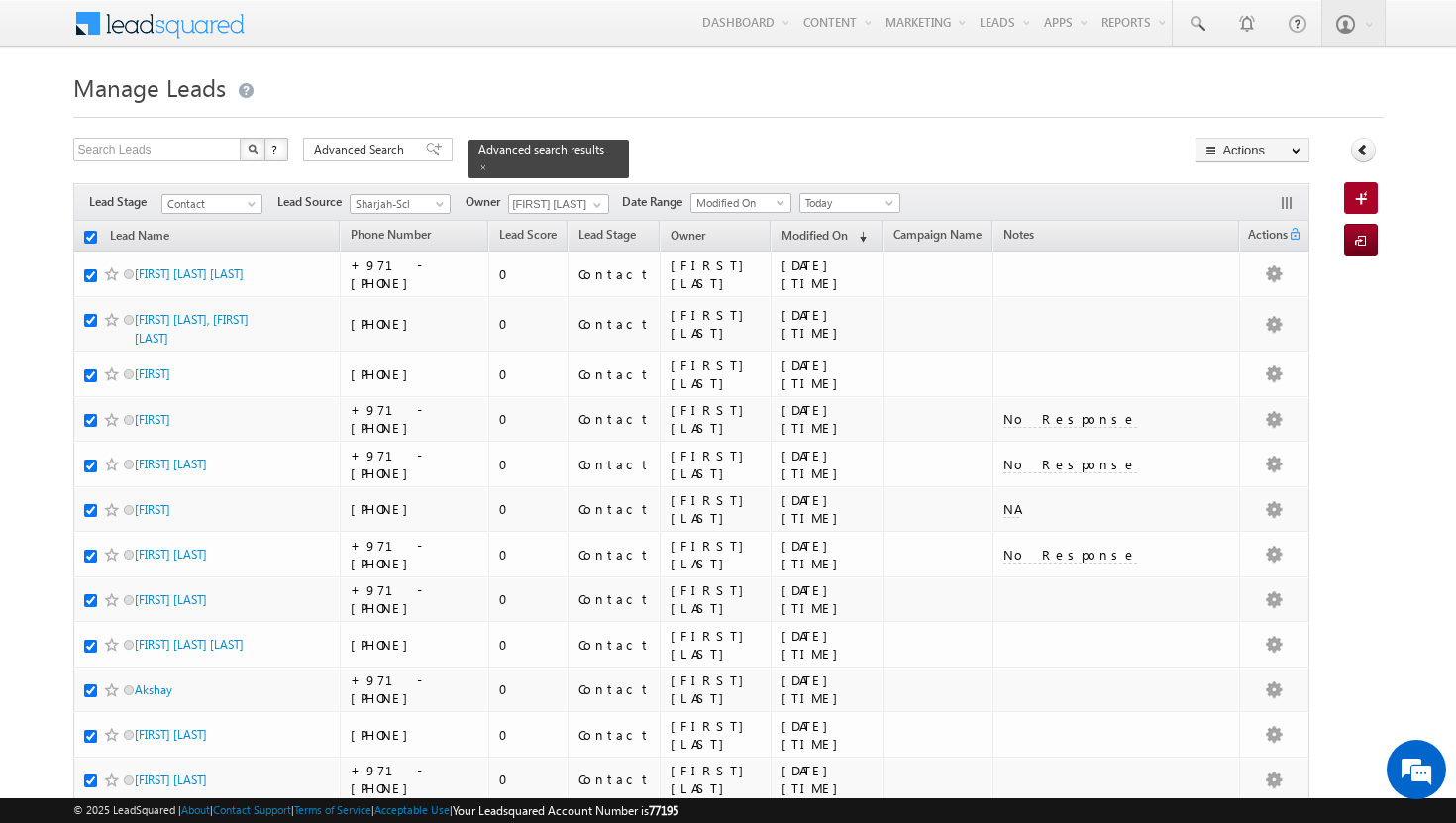 checkbox on "true" 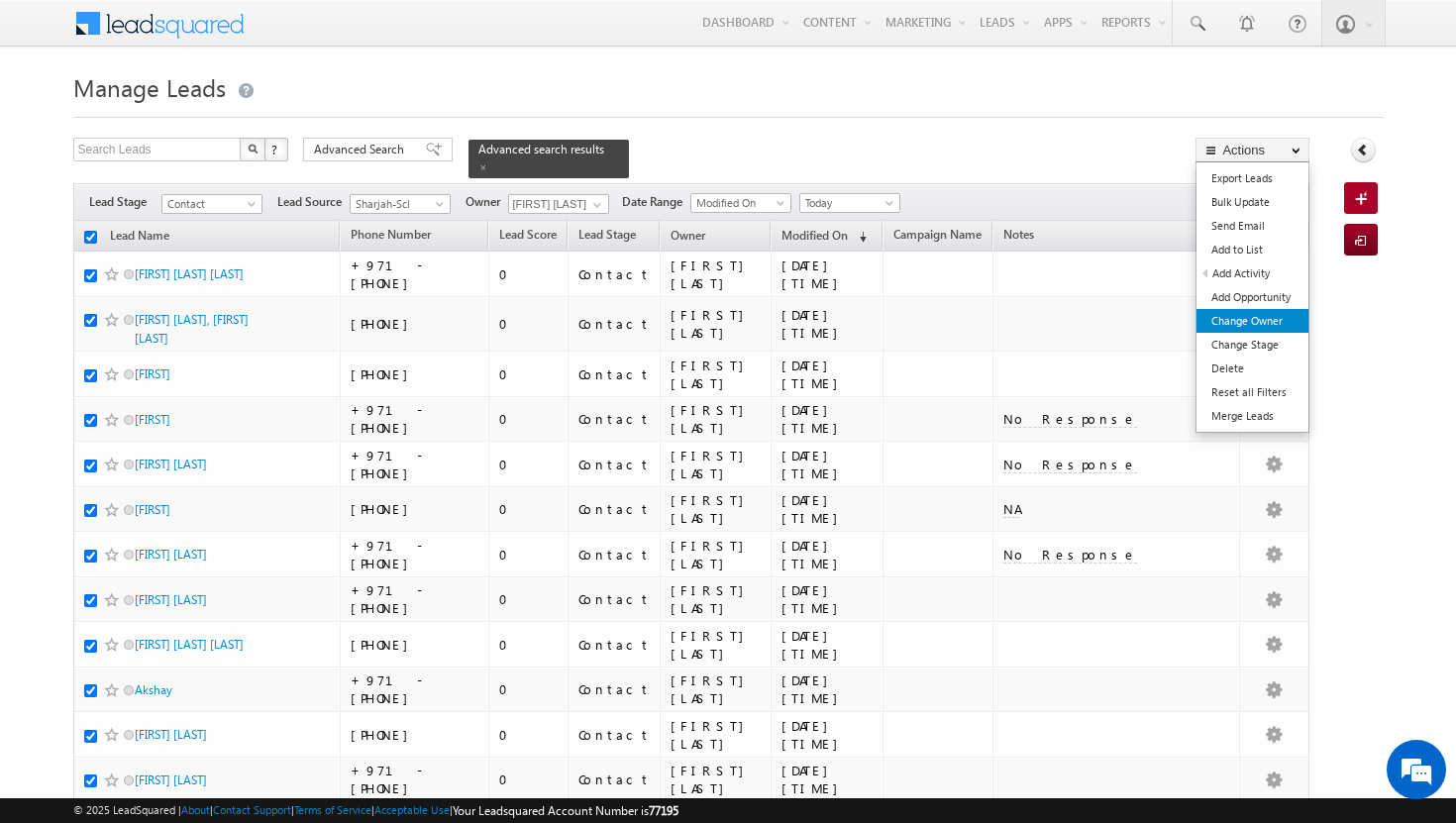 click on "Change Owner" at bounding box center (1252, 321) 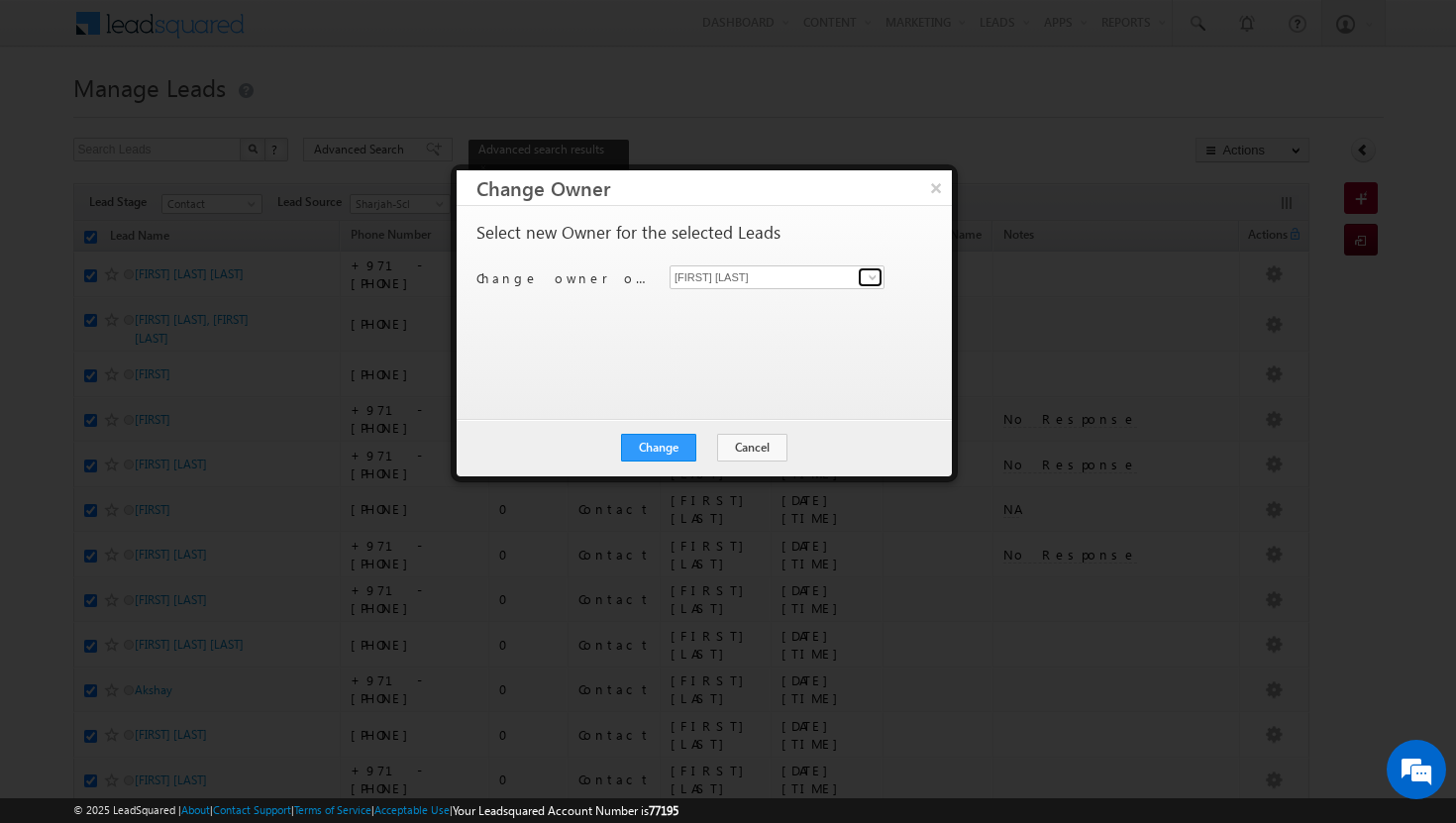 click at bounding box center (873, 277) 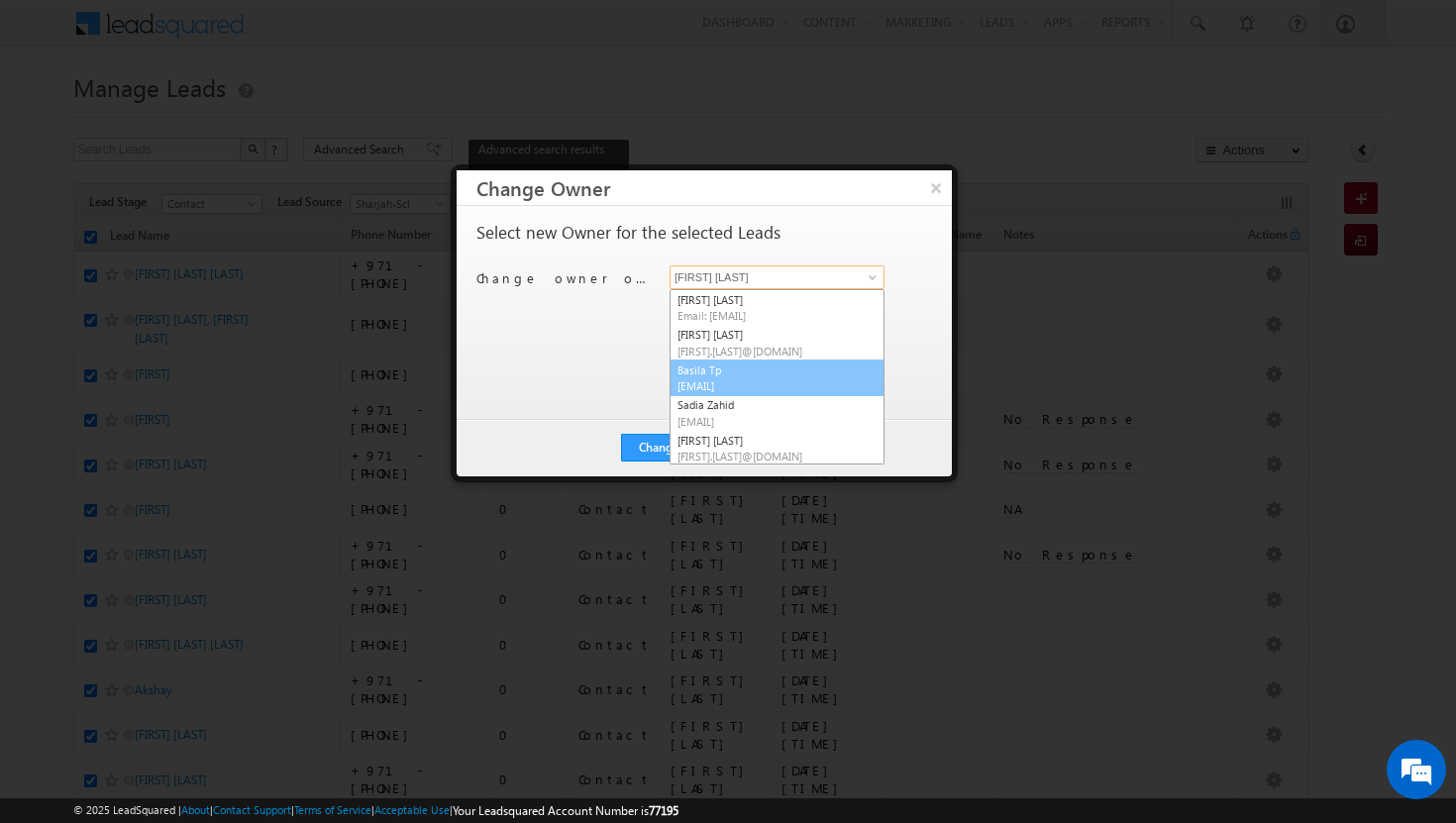 click on "[FIRST] [LAST] [EMAIL]" at bounding box center (777, 378) 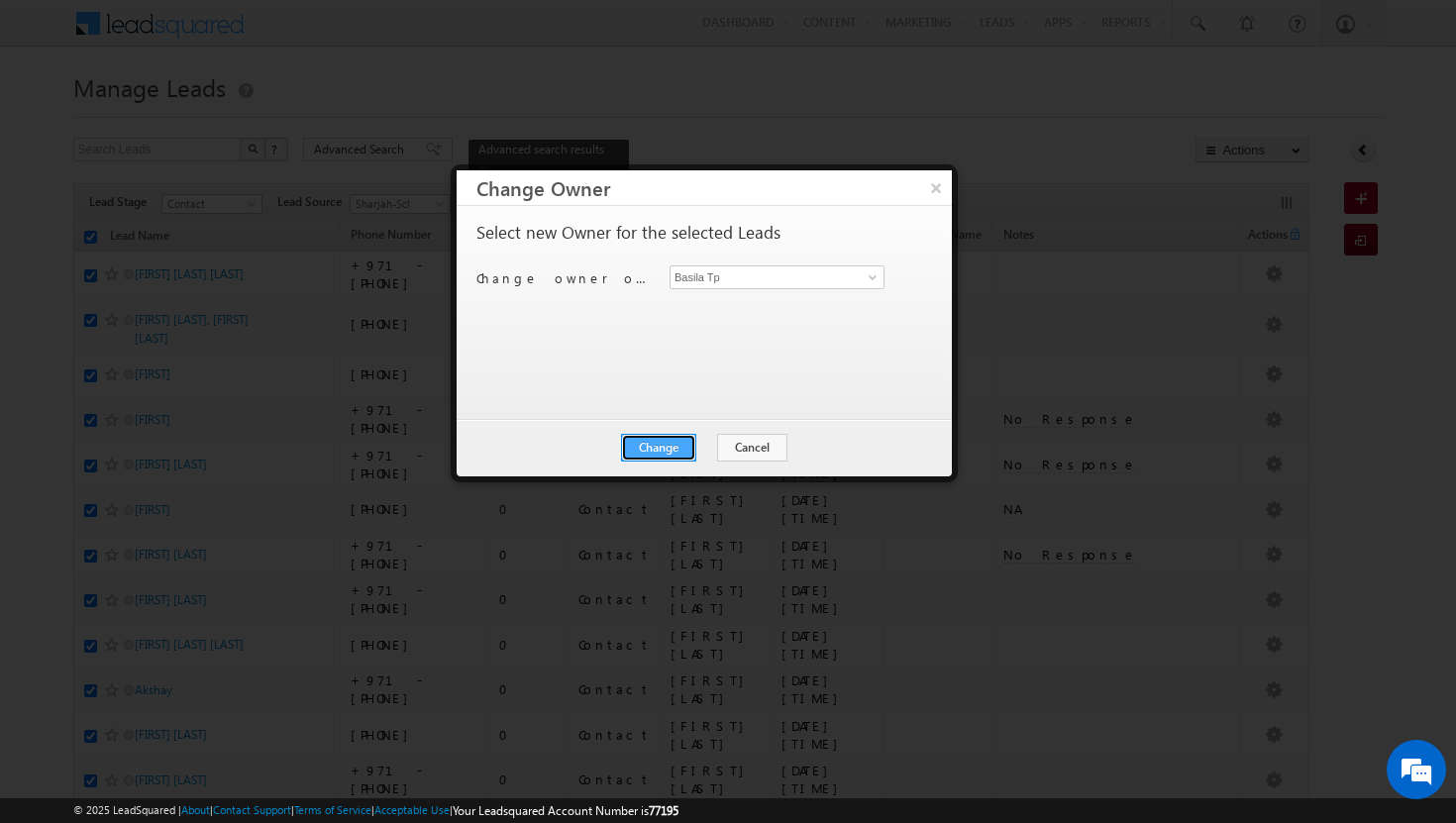 click on "Change" at bounding box center [659, 448] 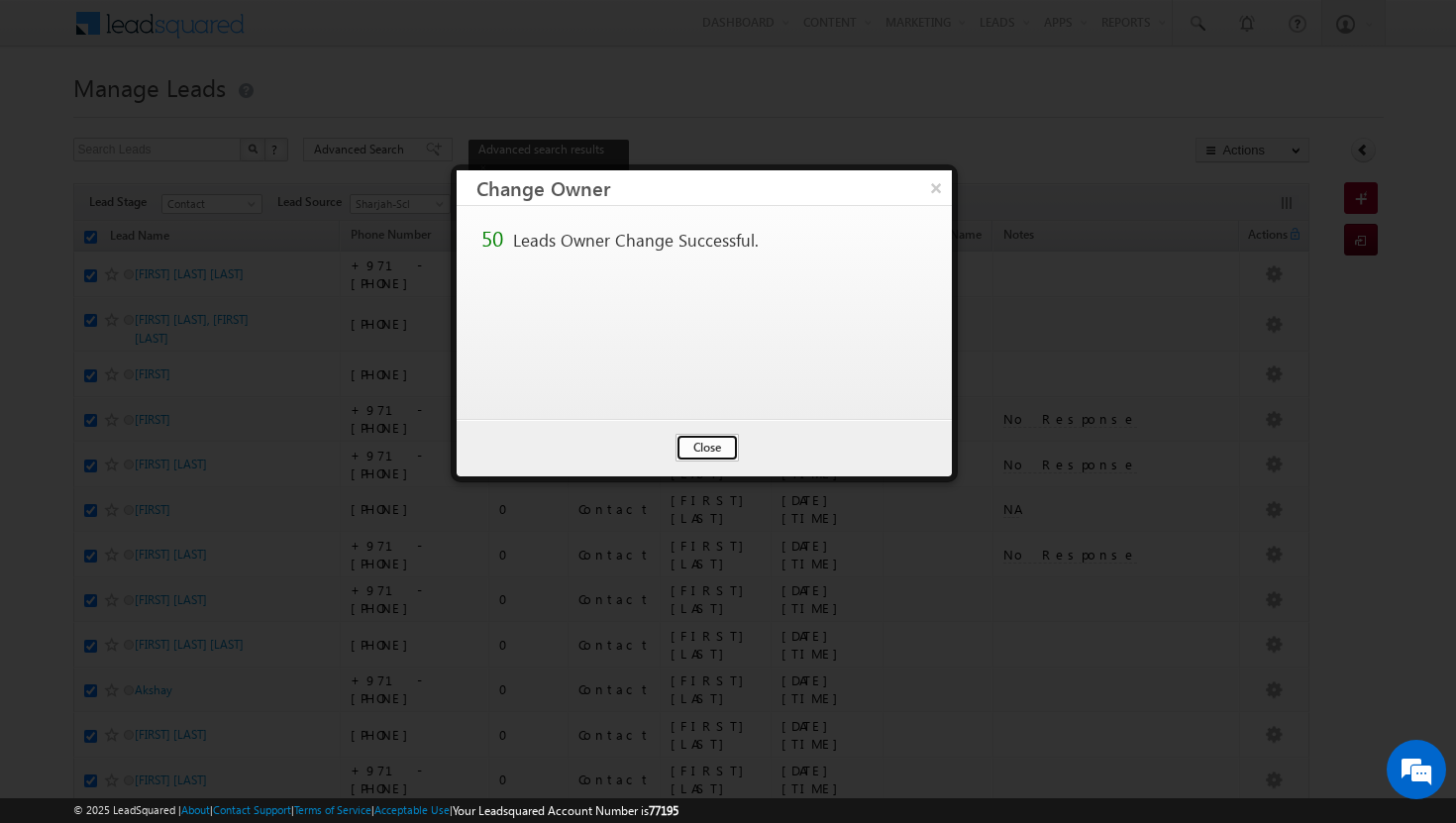 click on "Close" at bounding box center [707, 448] 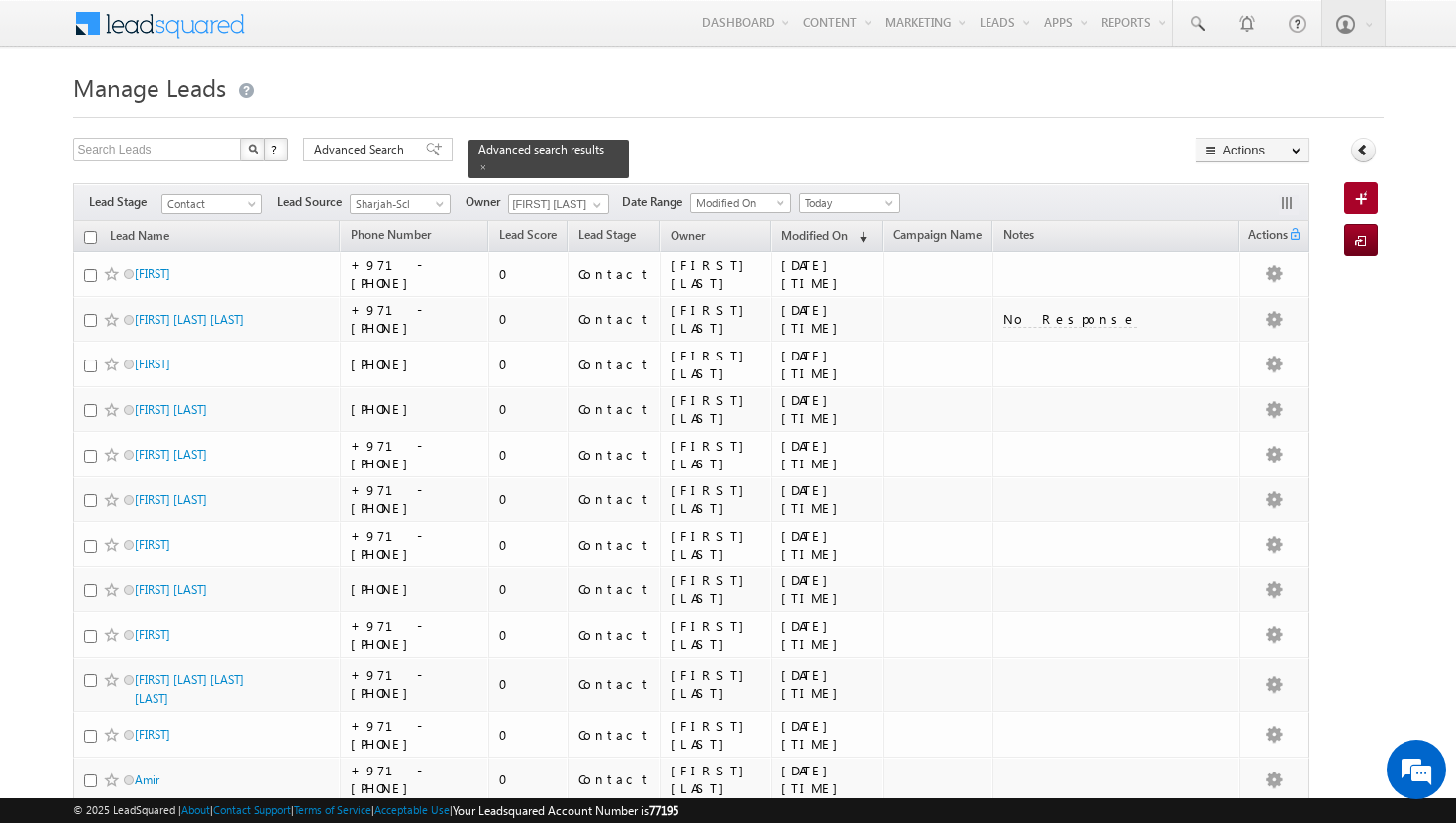 click at bounding box center (90, 237) 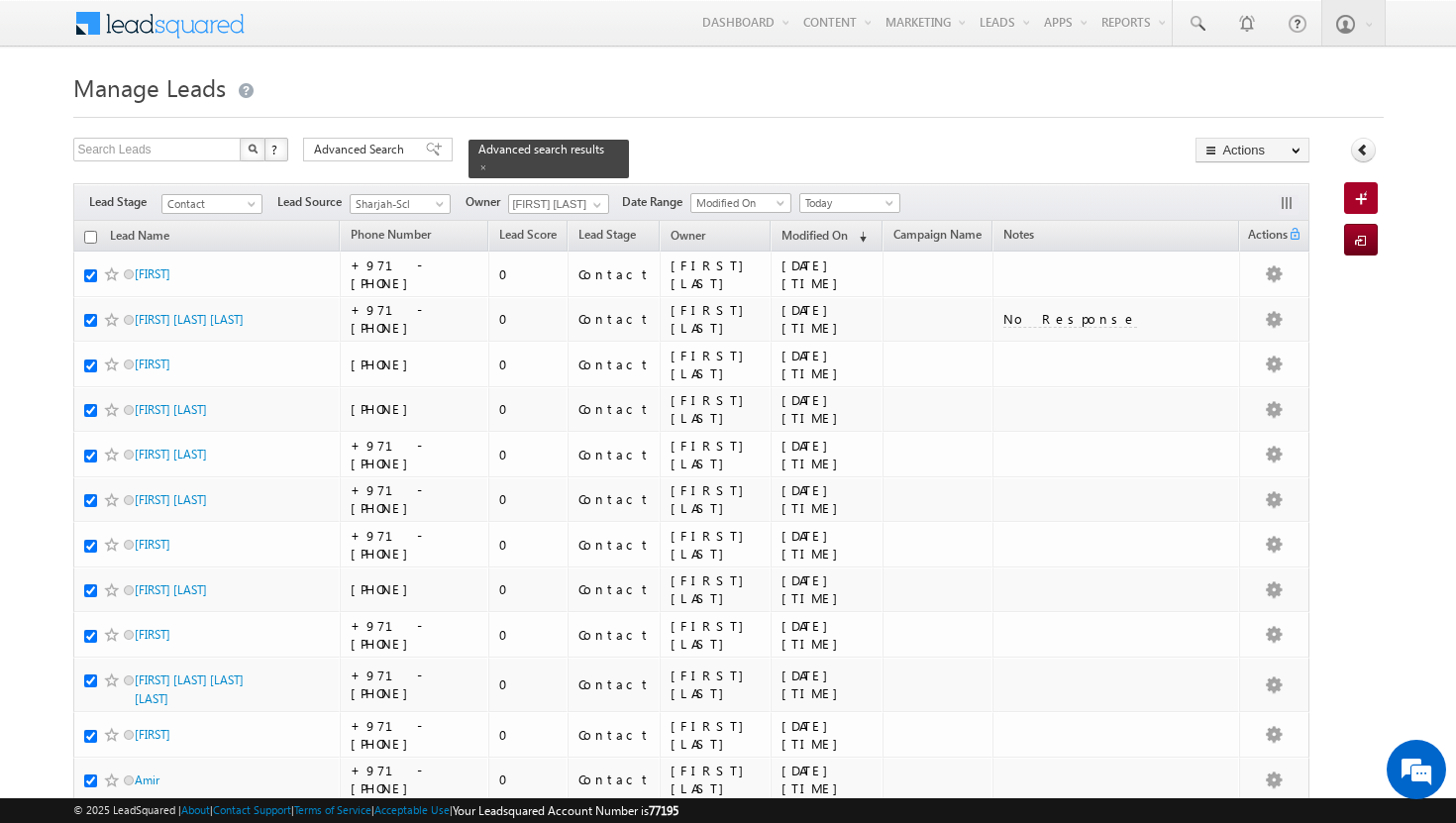 checkbox on "true" 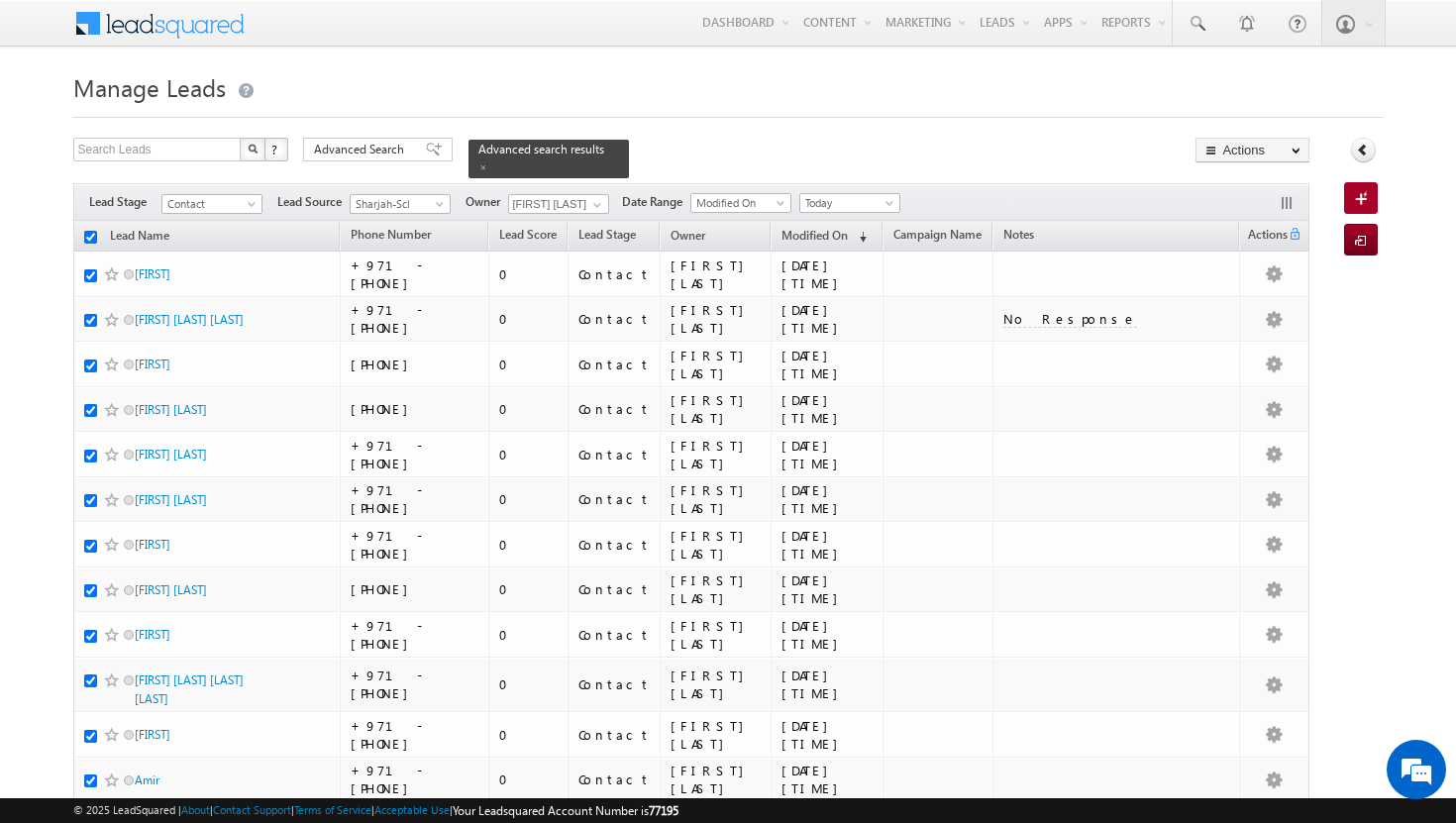 checkbox on "true" 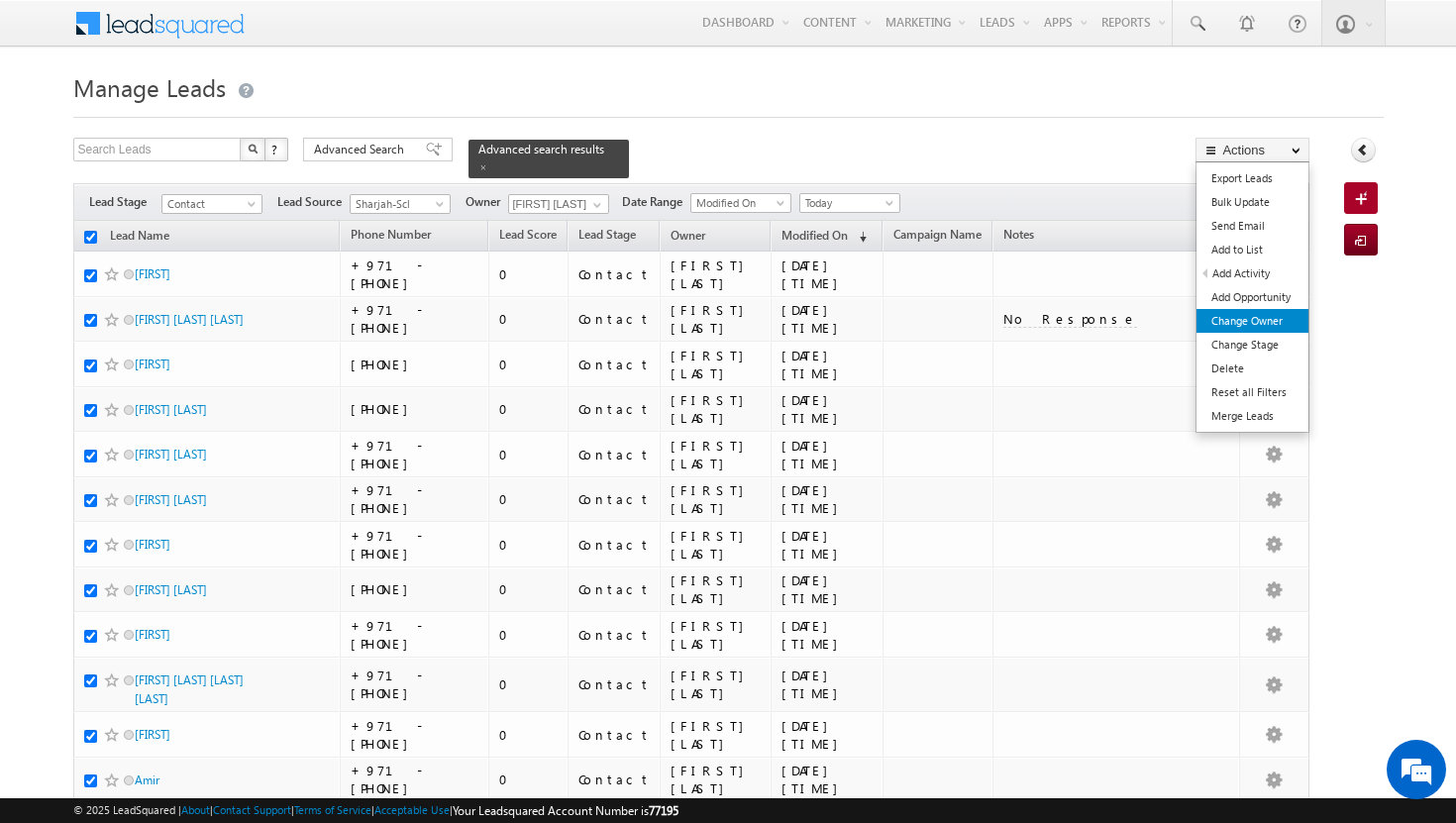 click on "Change Owner" at bounding box center [1252, 321] 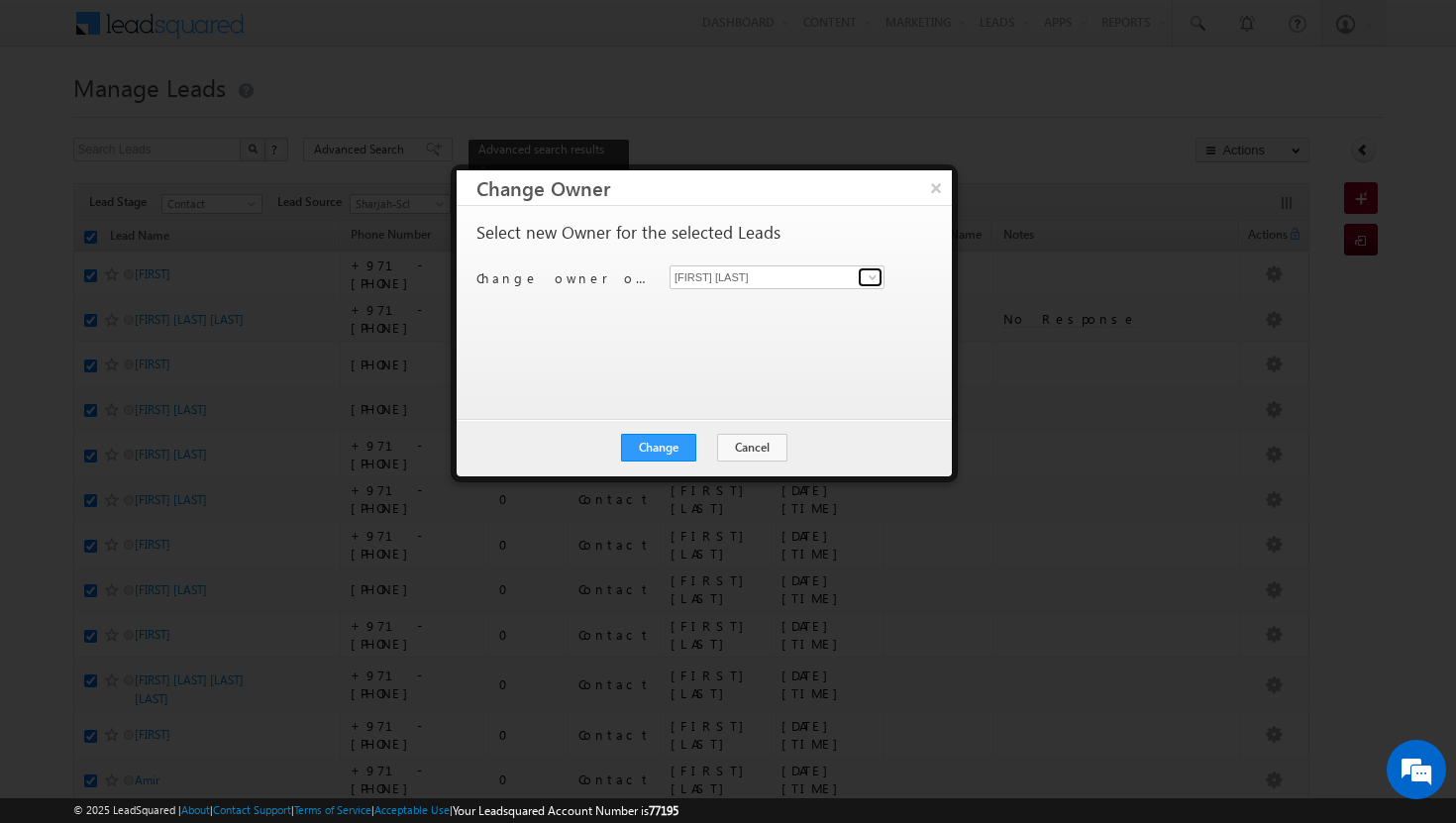 click at bounding box center (873, 277) 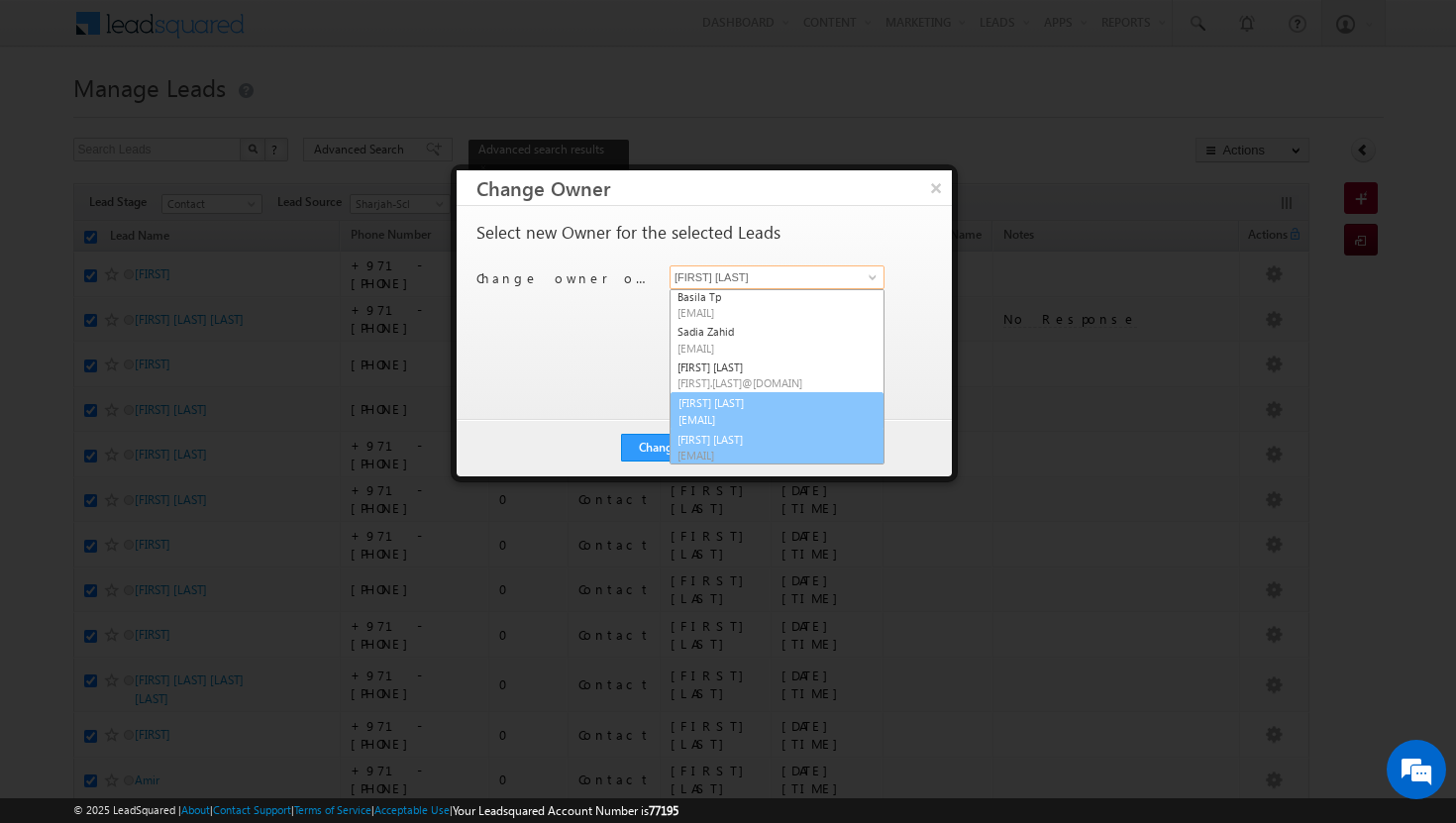 scroll, scrollTop: 72, scrollLeft: 0, axis: vertical 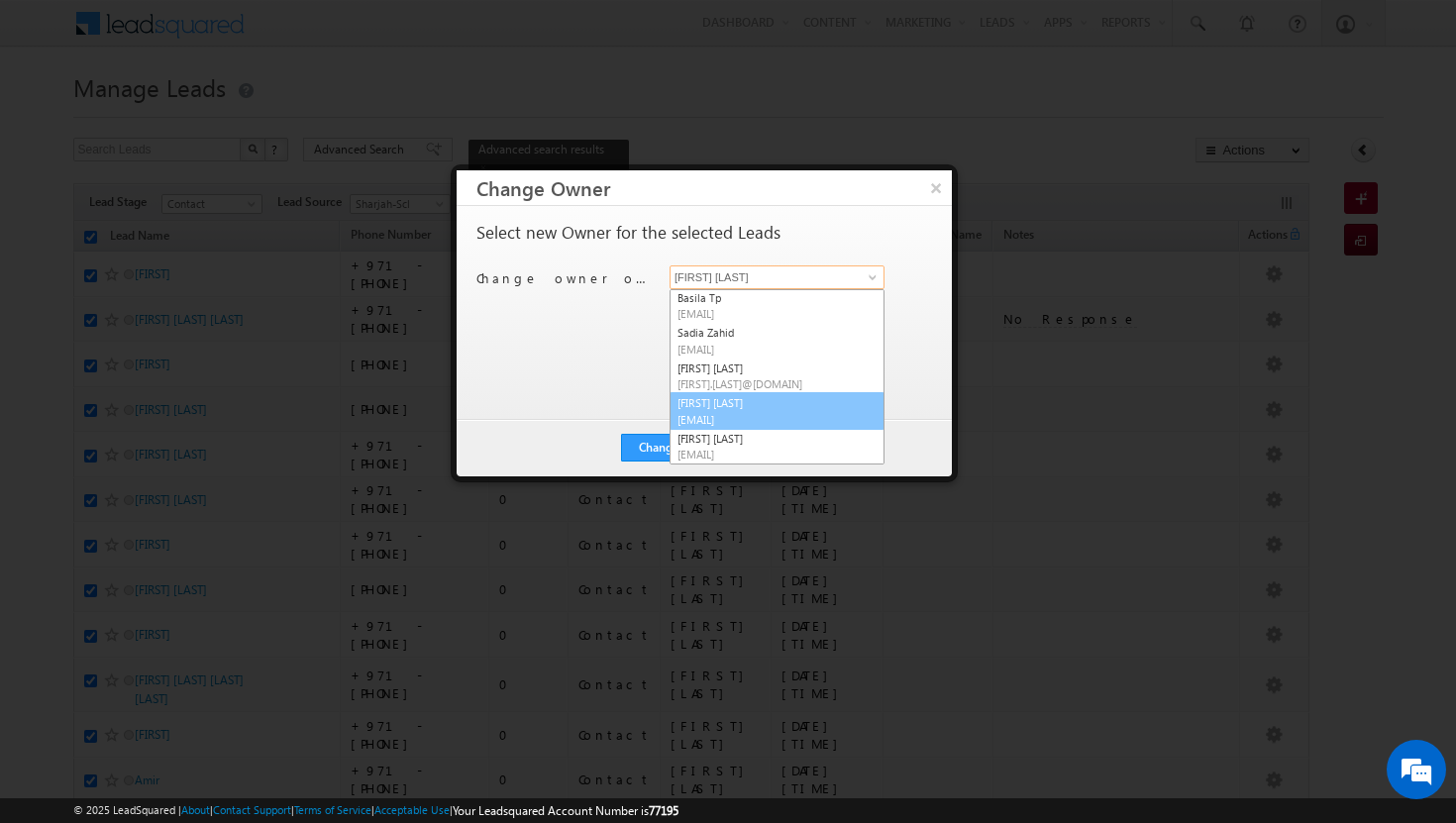 click on "[EMAIL]" at bounding box center (767, 419) 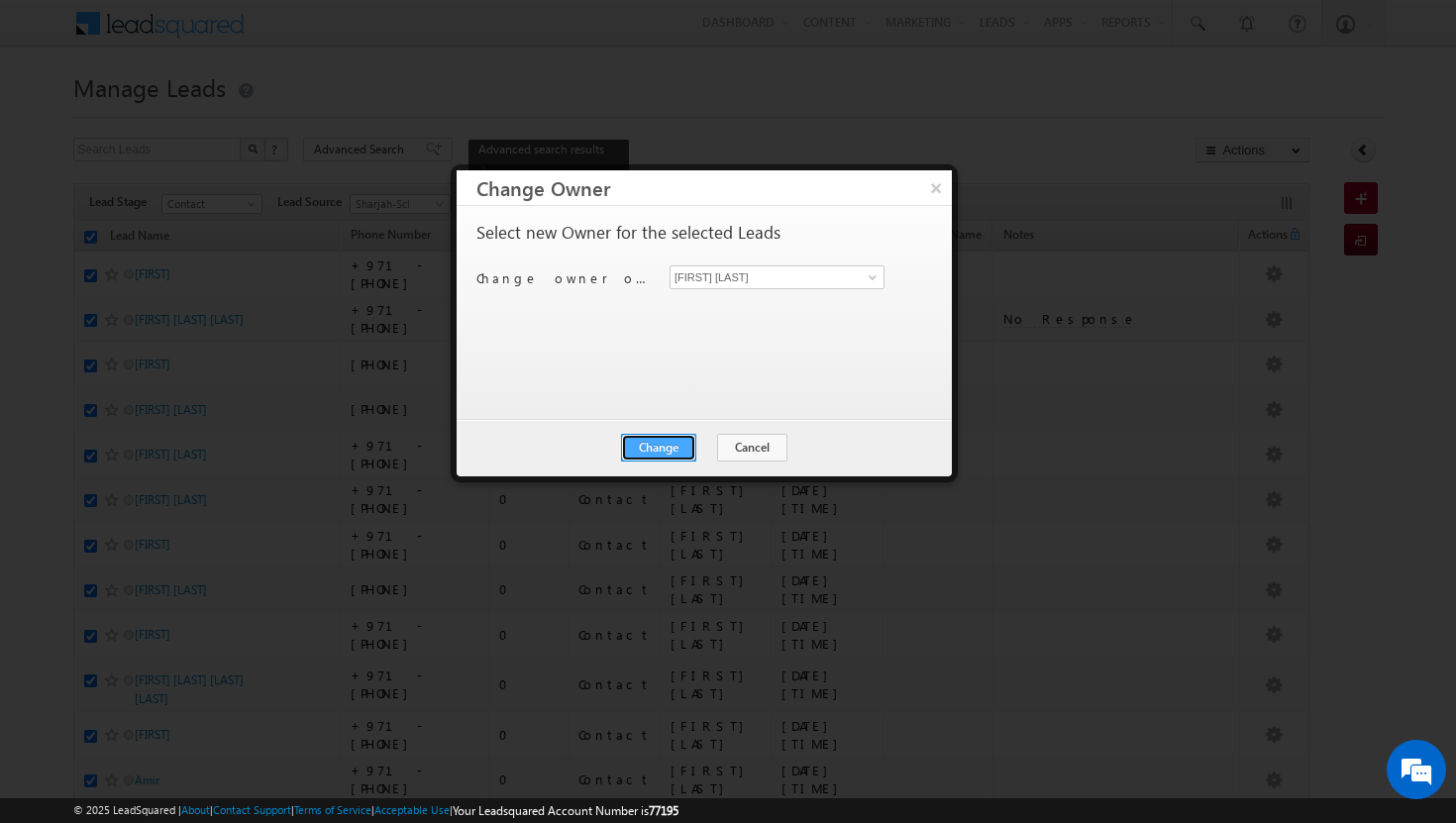 click on "Change" at bounding box center (659, 448) 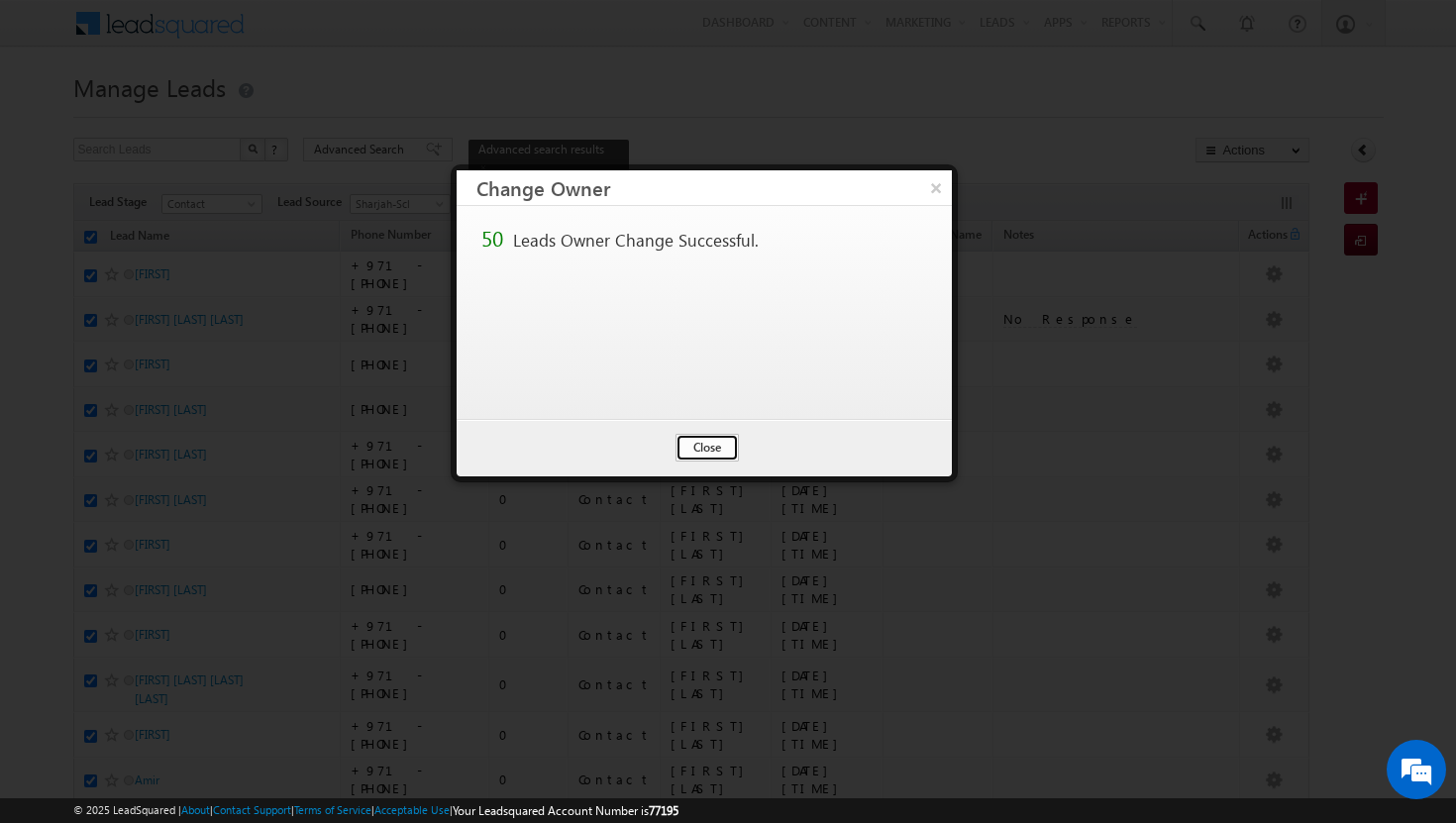 click on "Close" at bounding box center [707, 448] 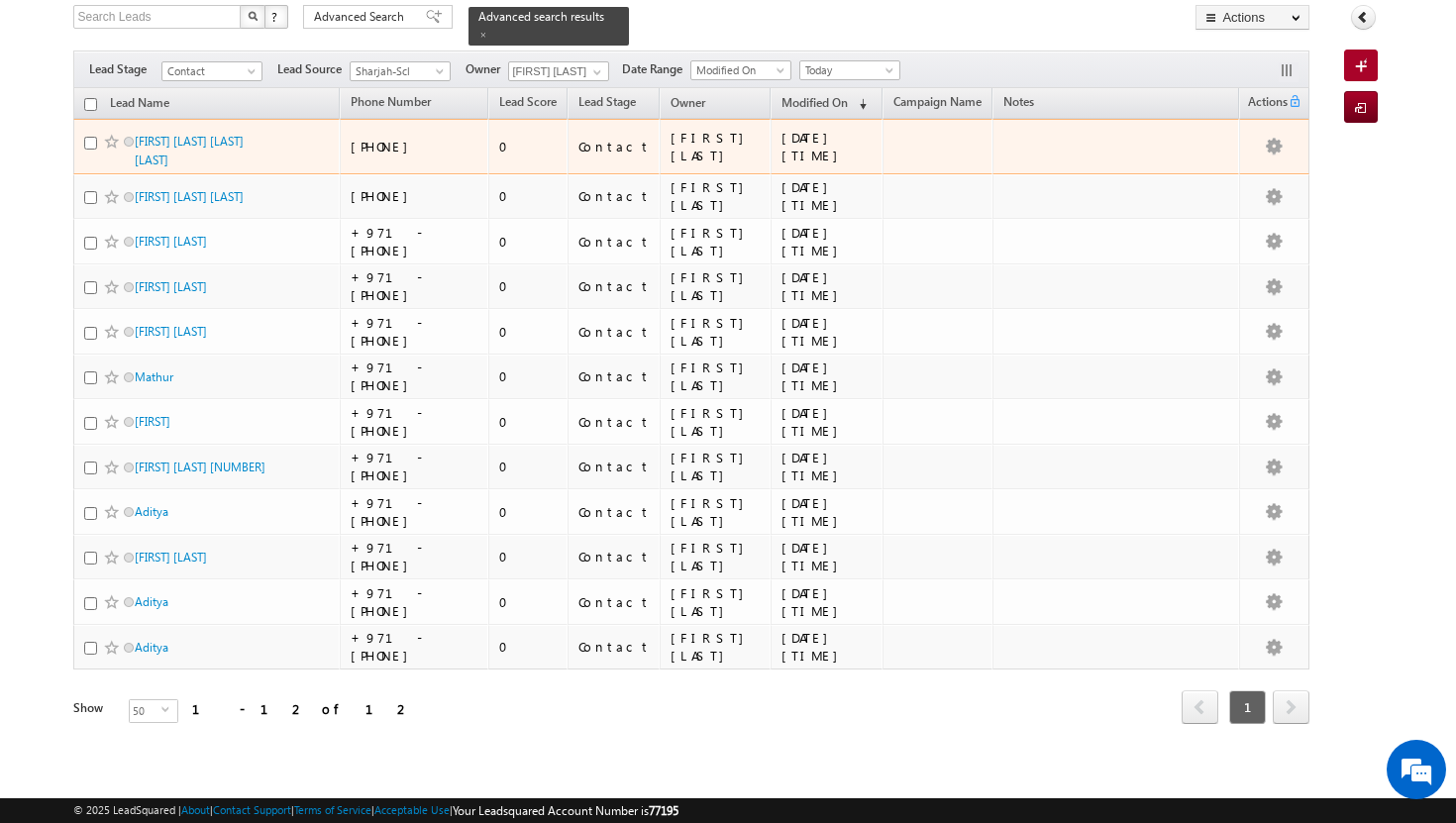 scroll, scrollTop: 0, scrollLeft: 0, axis: both 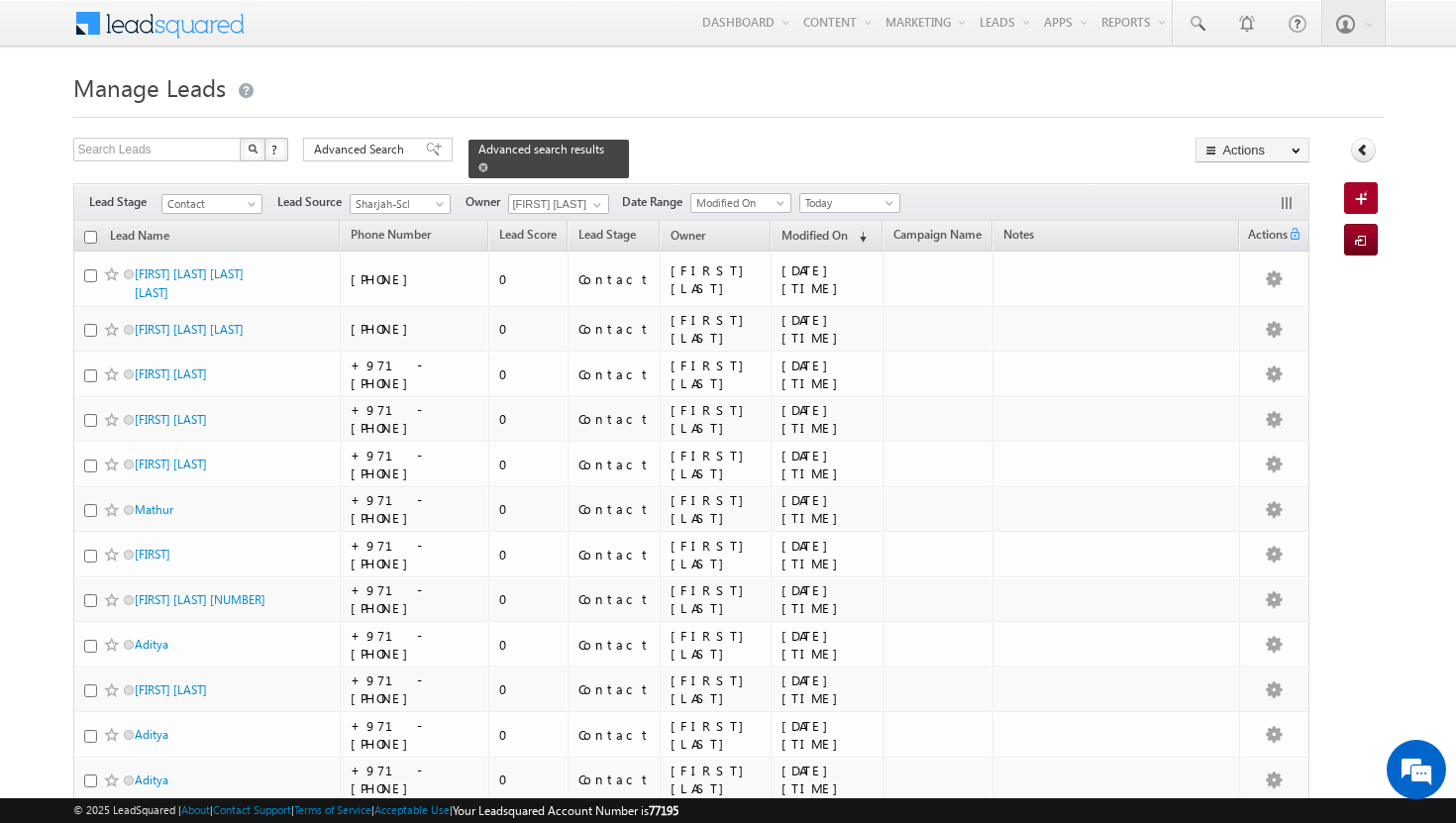 click at bounding box center (483, 166) 